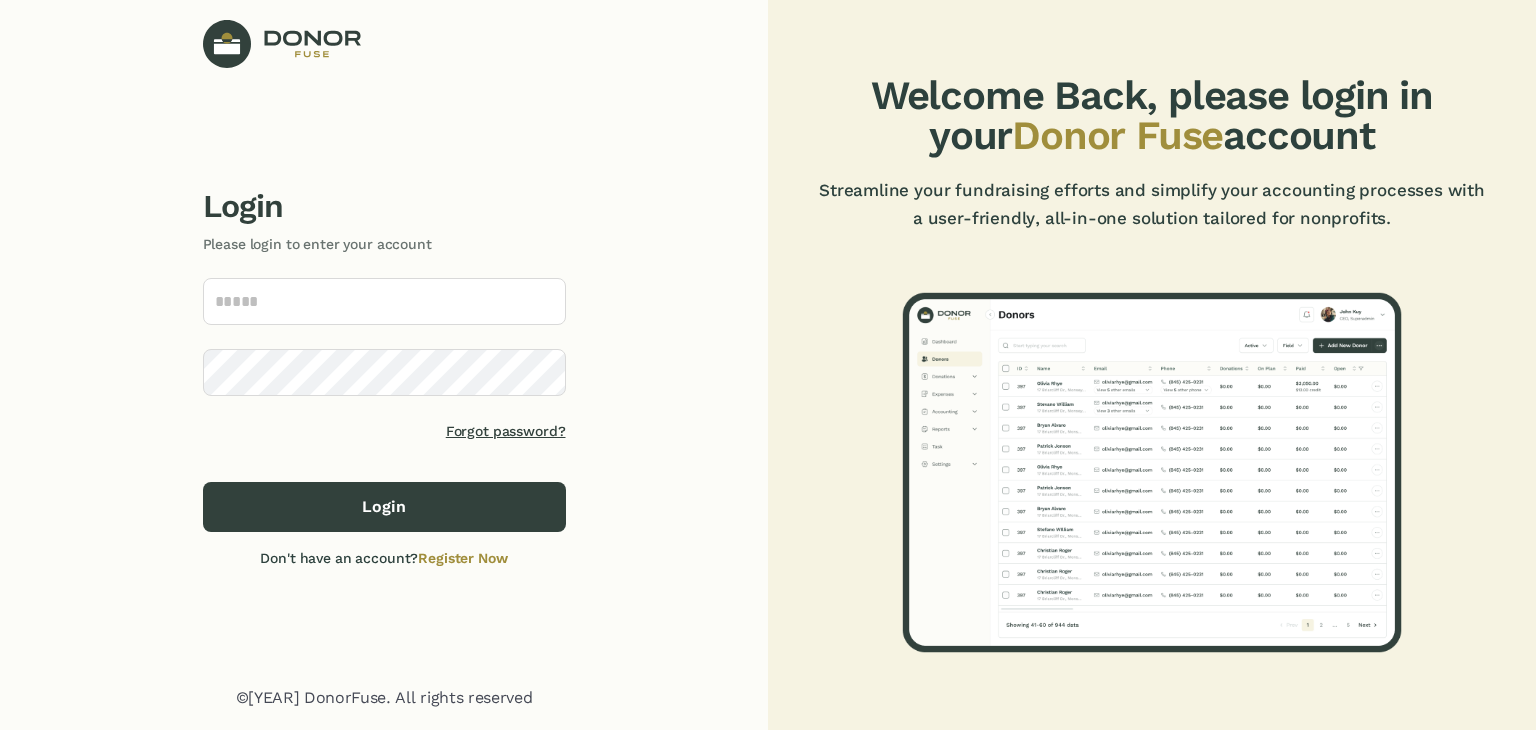 scroll, scrollTop: 0, scrollLeft: 0, axis: both 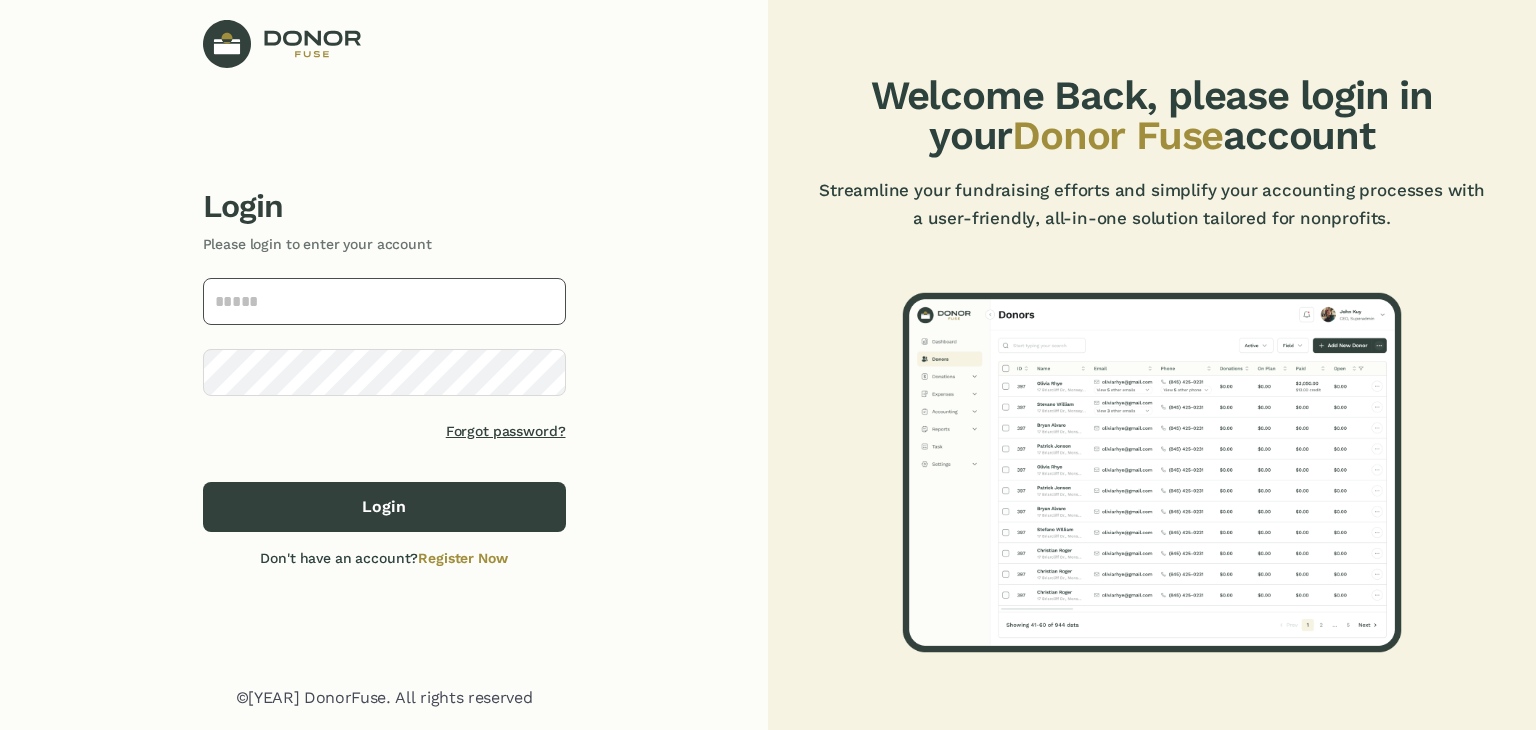 click at bounding box center (384, 301) 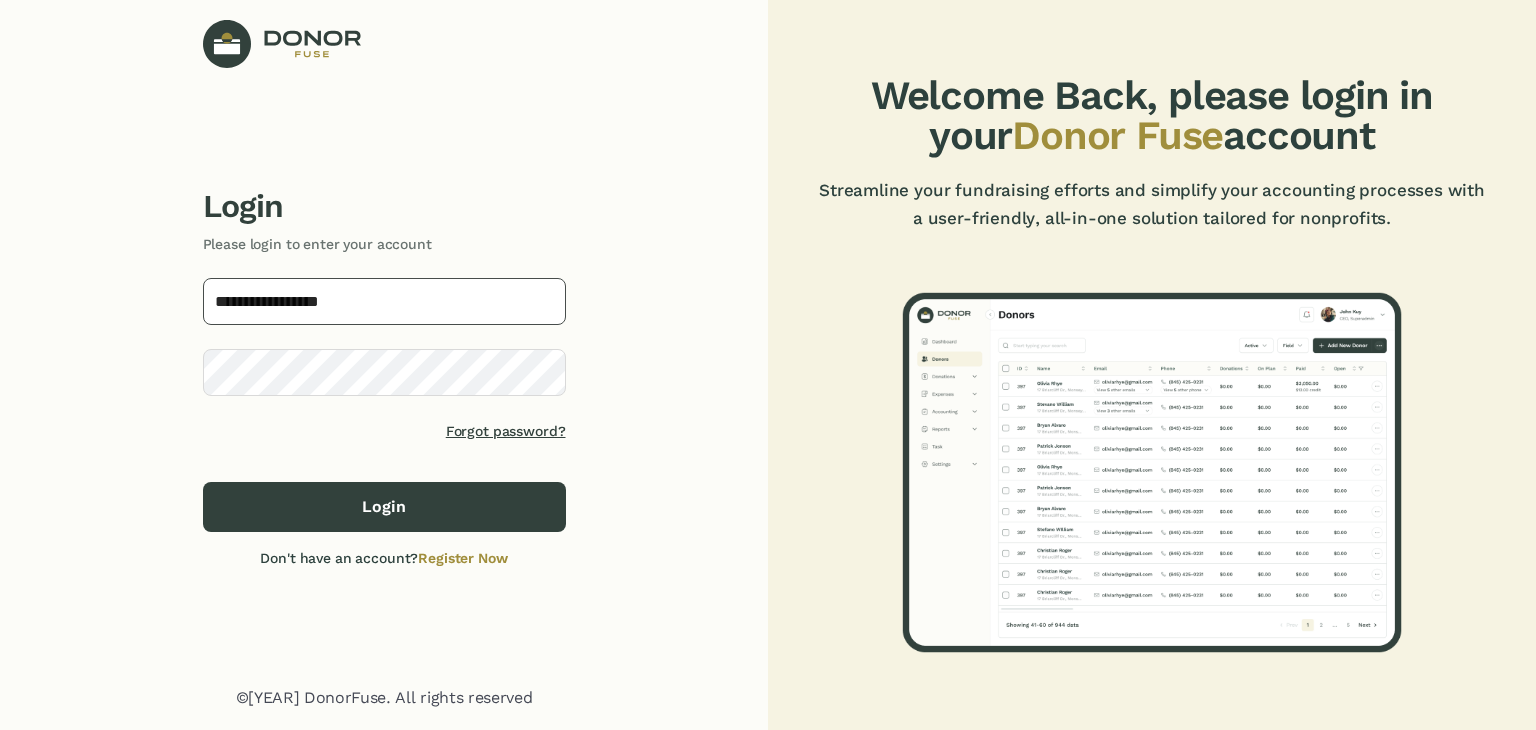 type on "**********" 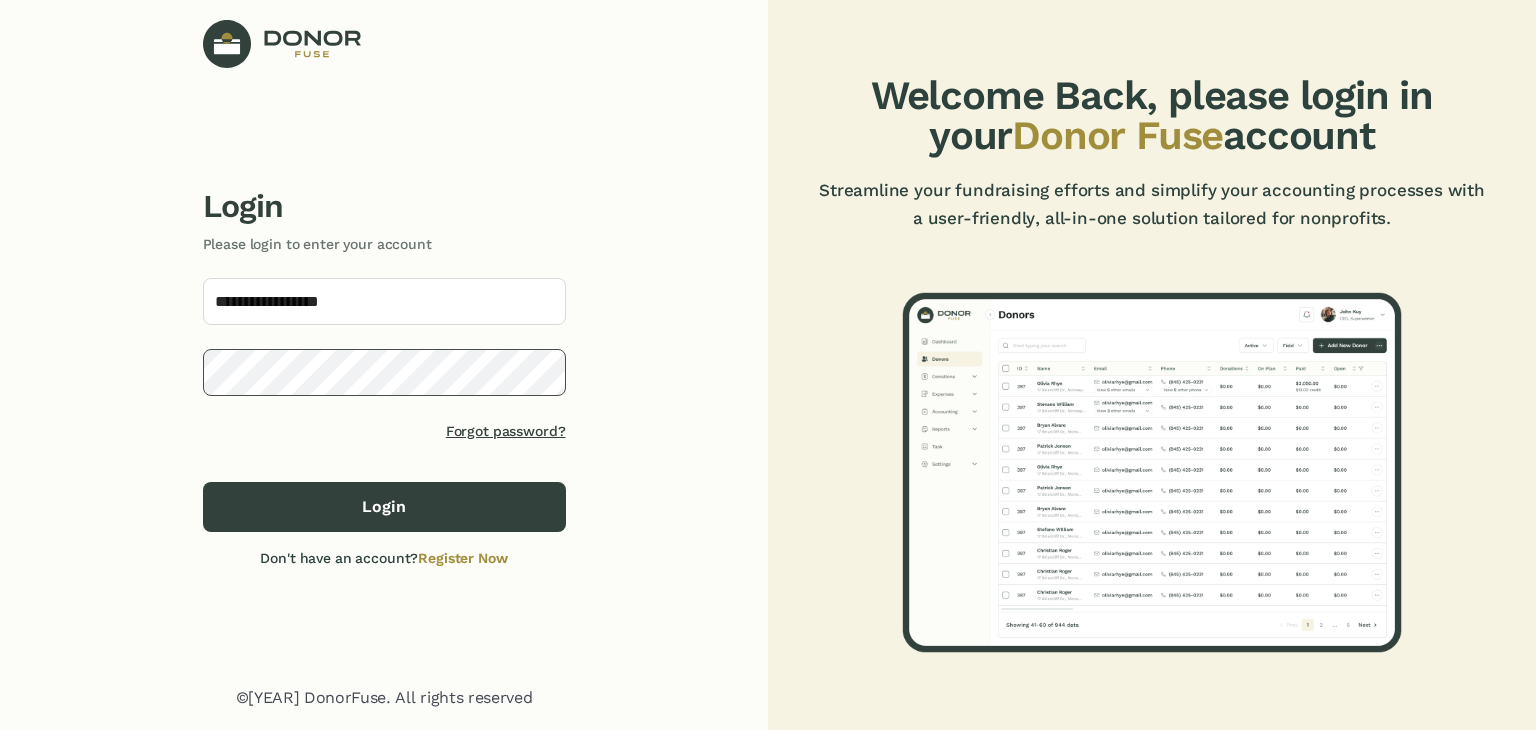 click on "Login" at bounding box center [384, 507] 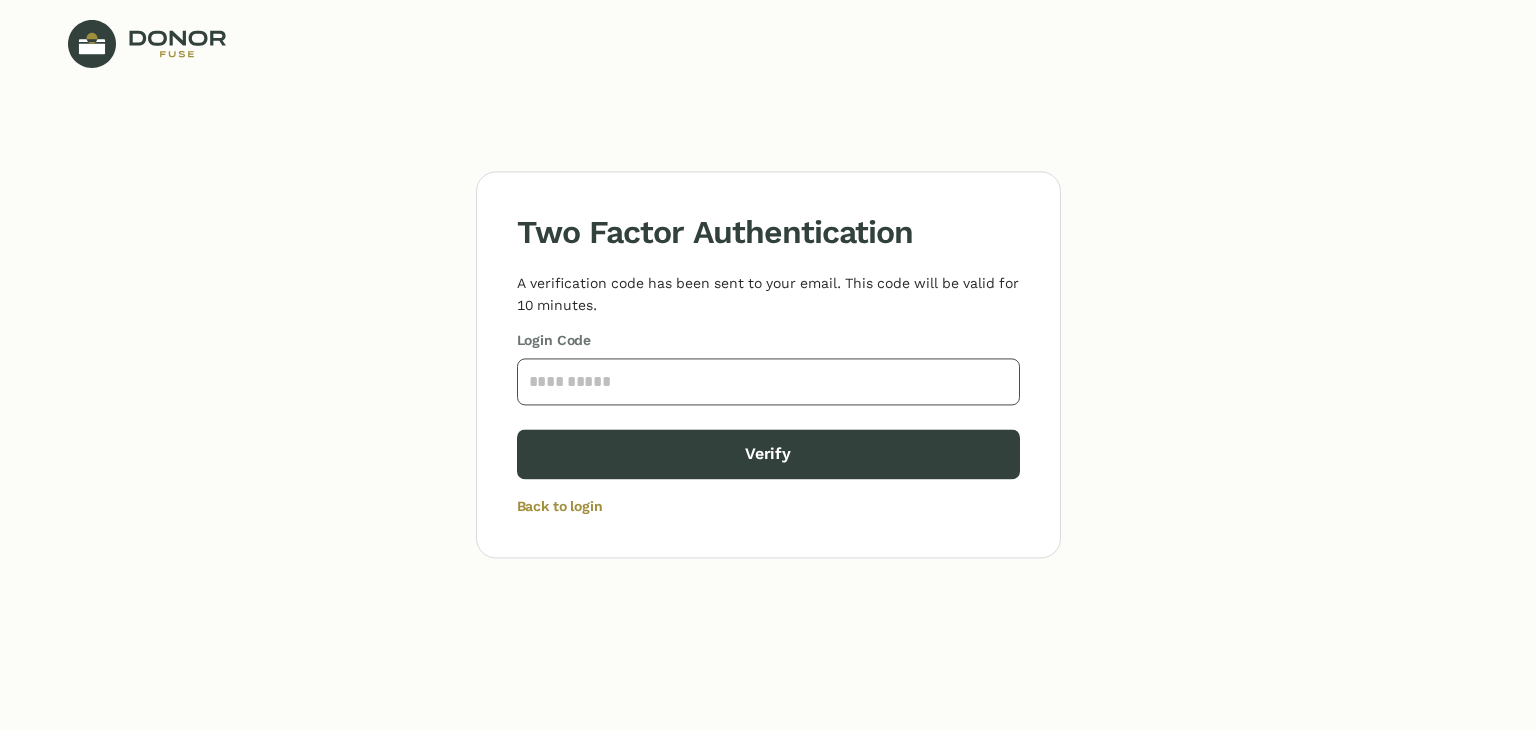 click at bounding box center [768, 381] 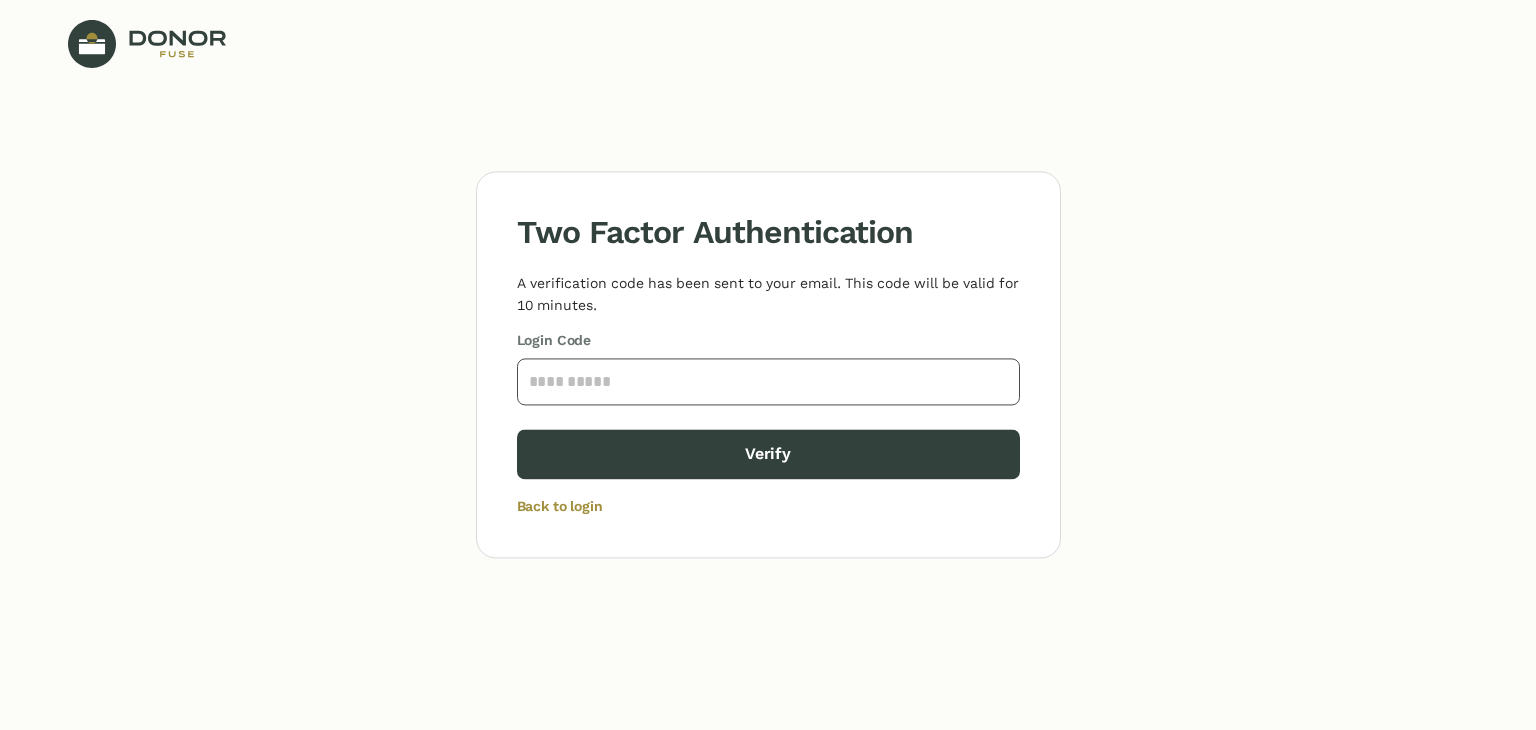 click at bounding box center (768, 381) 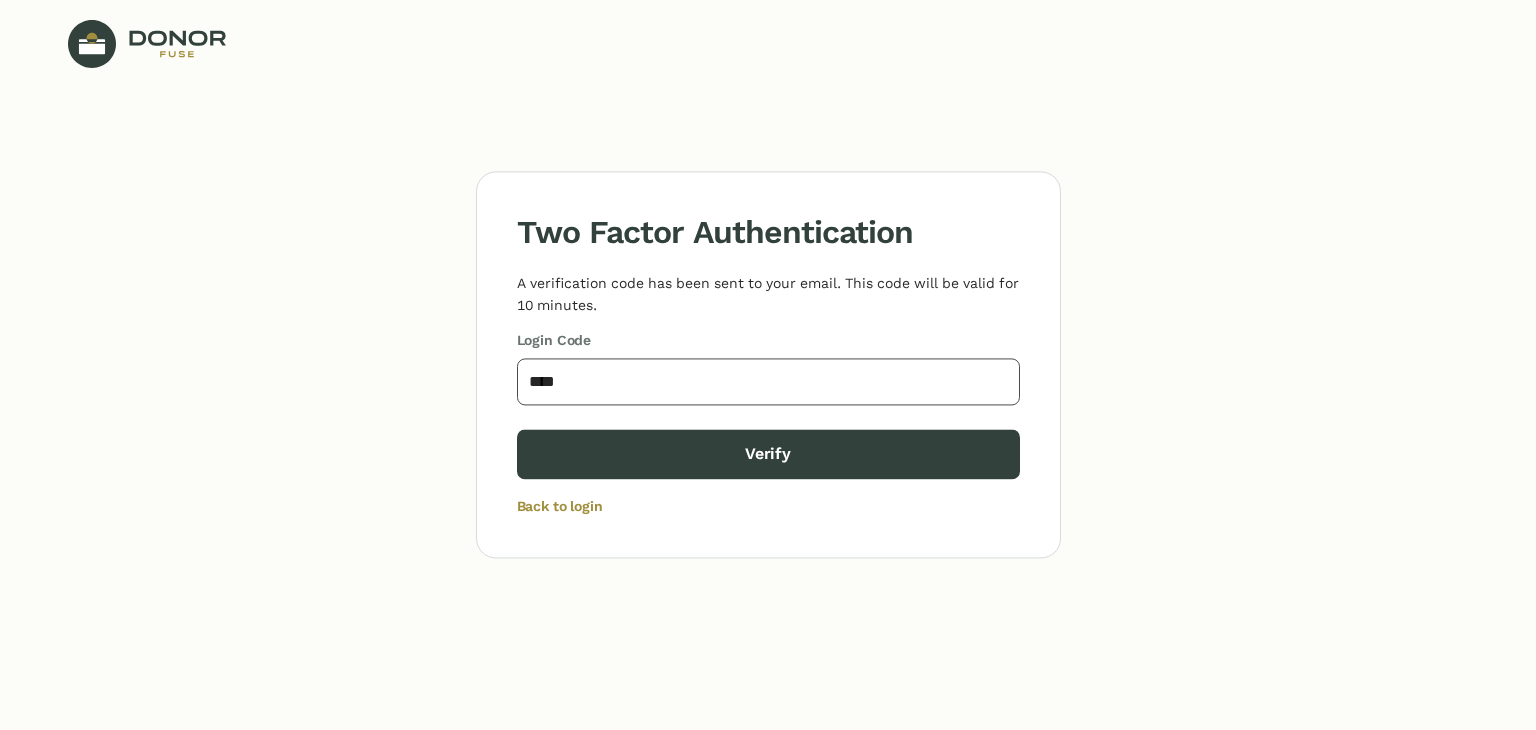 type on "****" 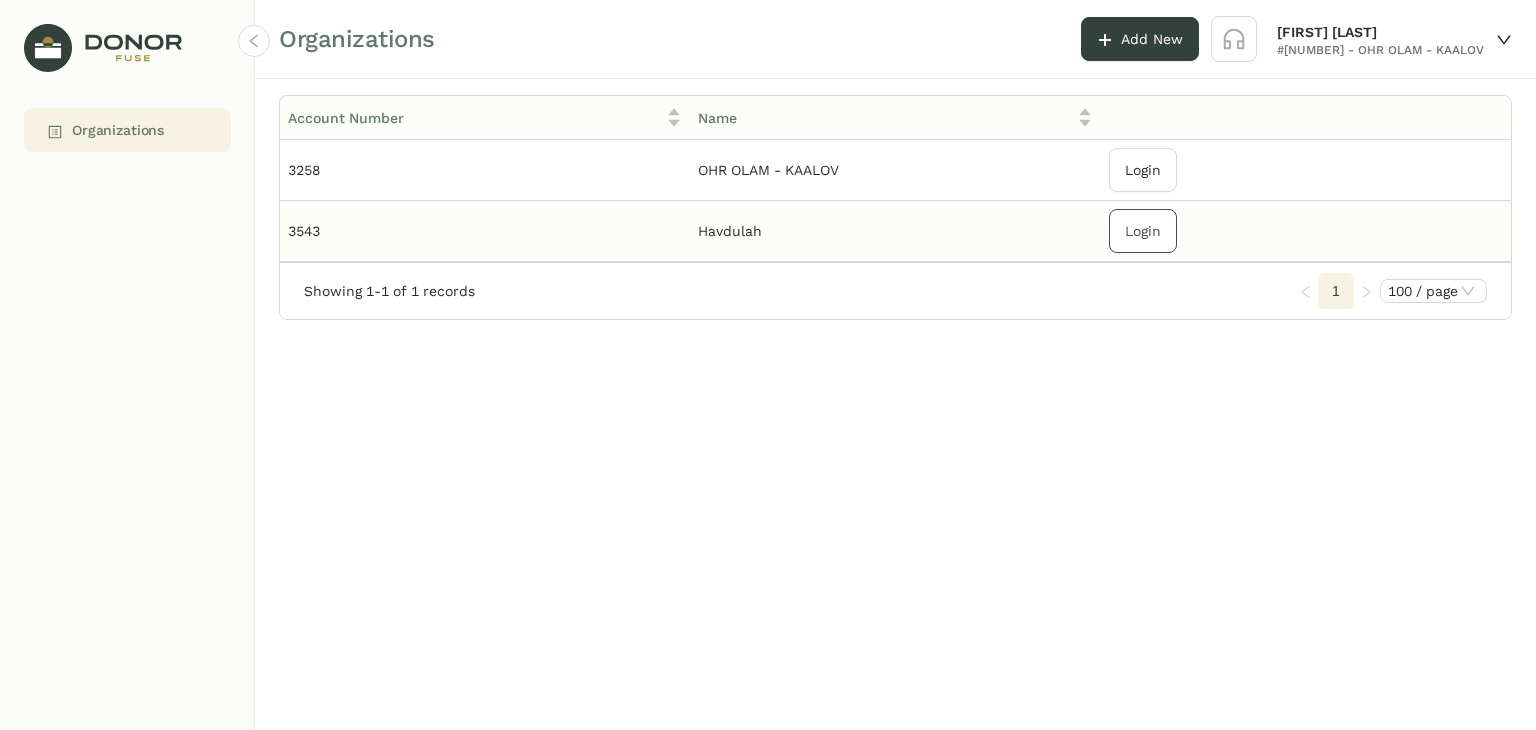 click on "Login" at bounding box center [1143, 170] 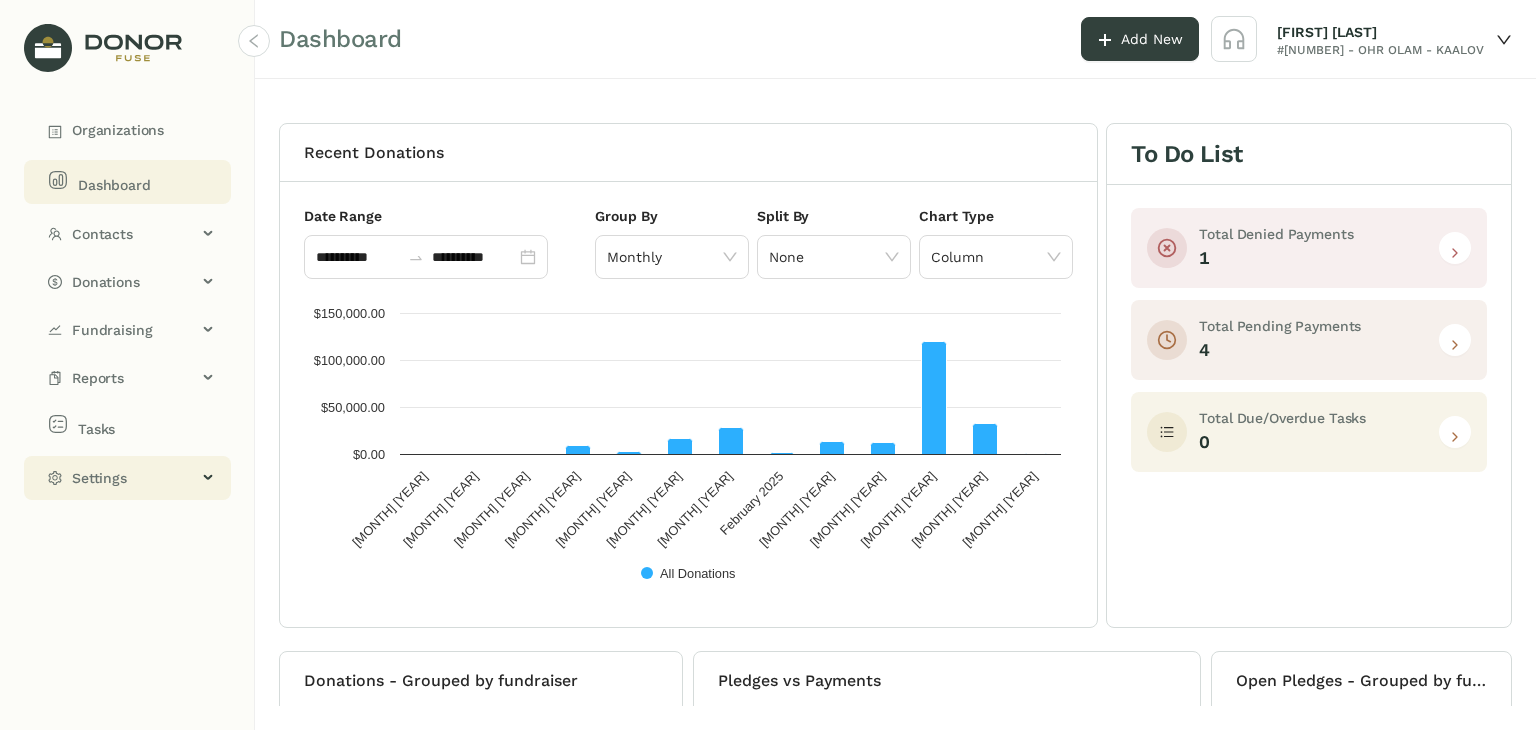 click on "Settings" at bounding box center [134, 478] 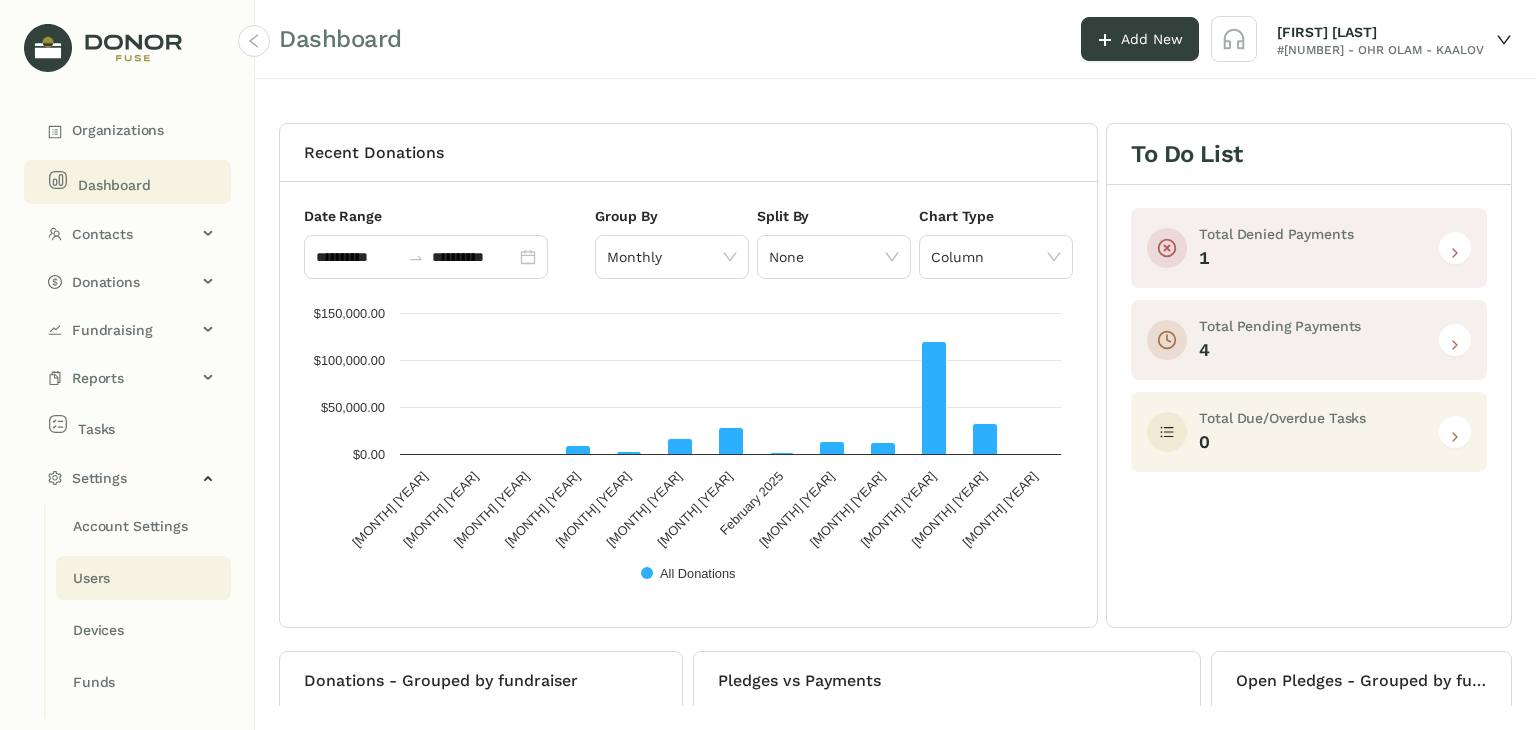 click on "Users" at bounding box center [130, 526] 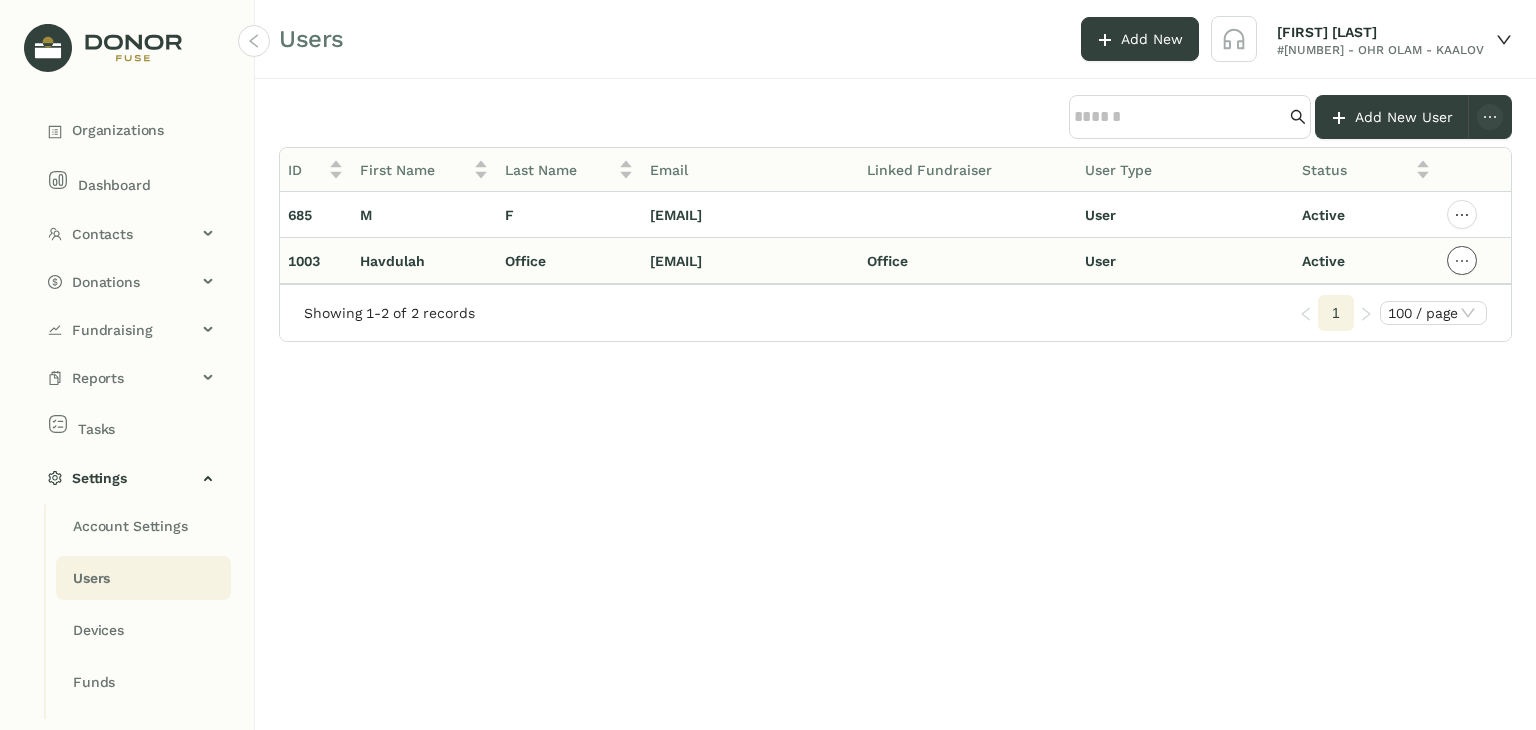 click at bounding box center (1462, 215) 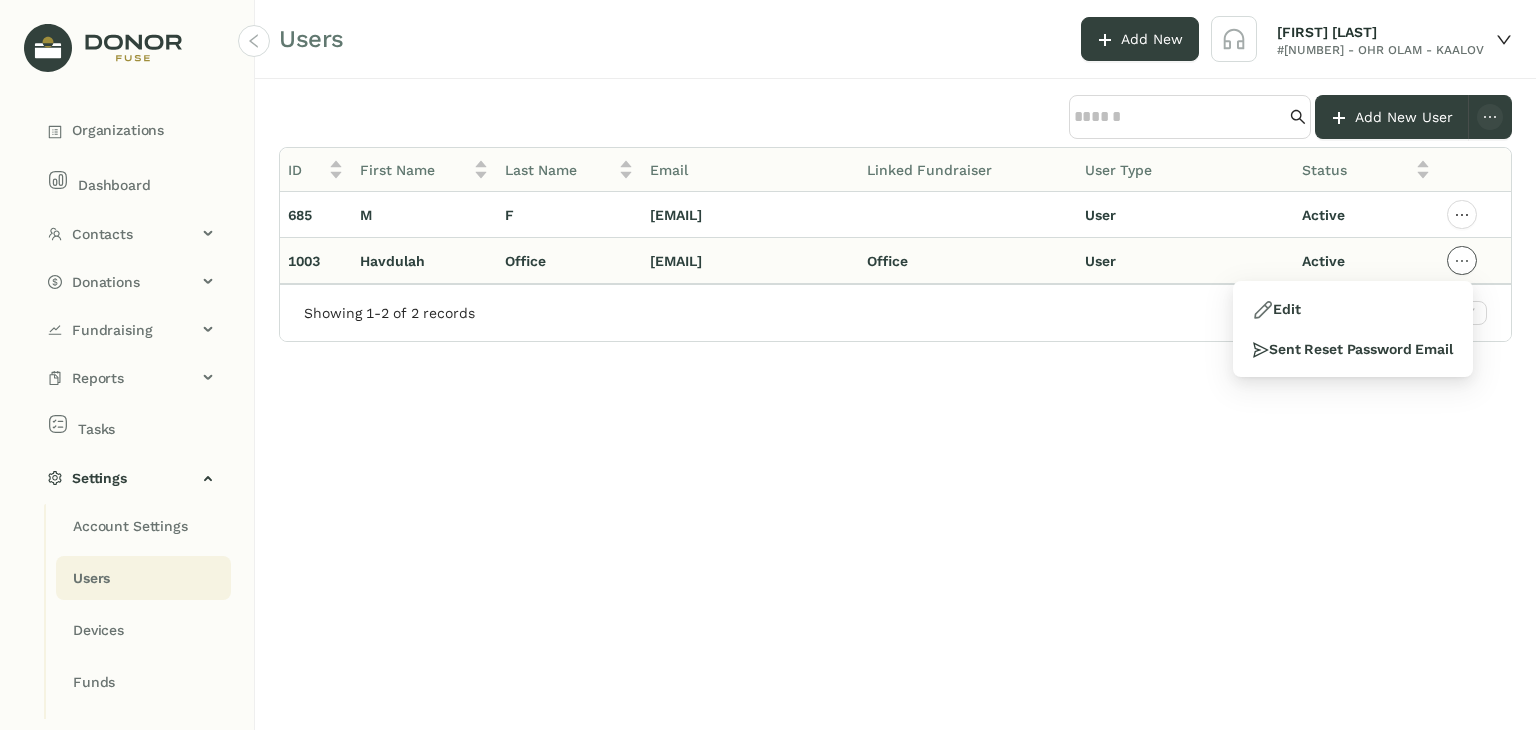 click at bounding box center (1462, 215) 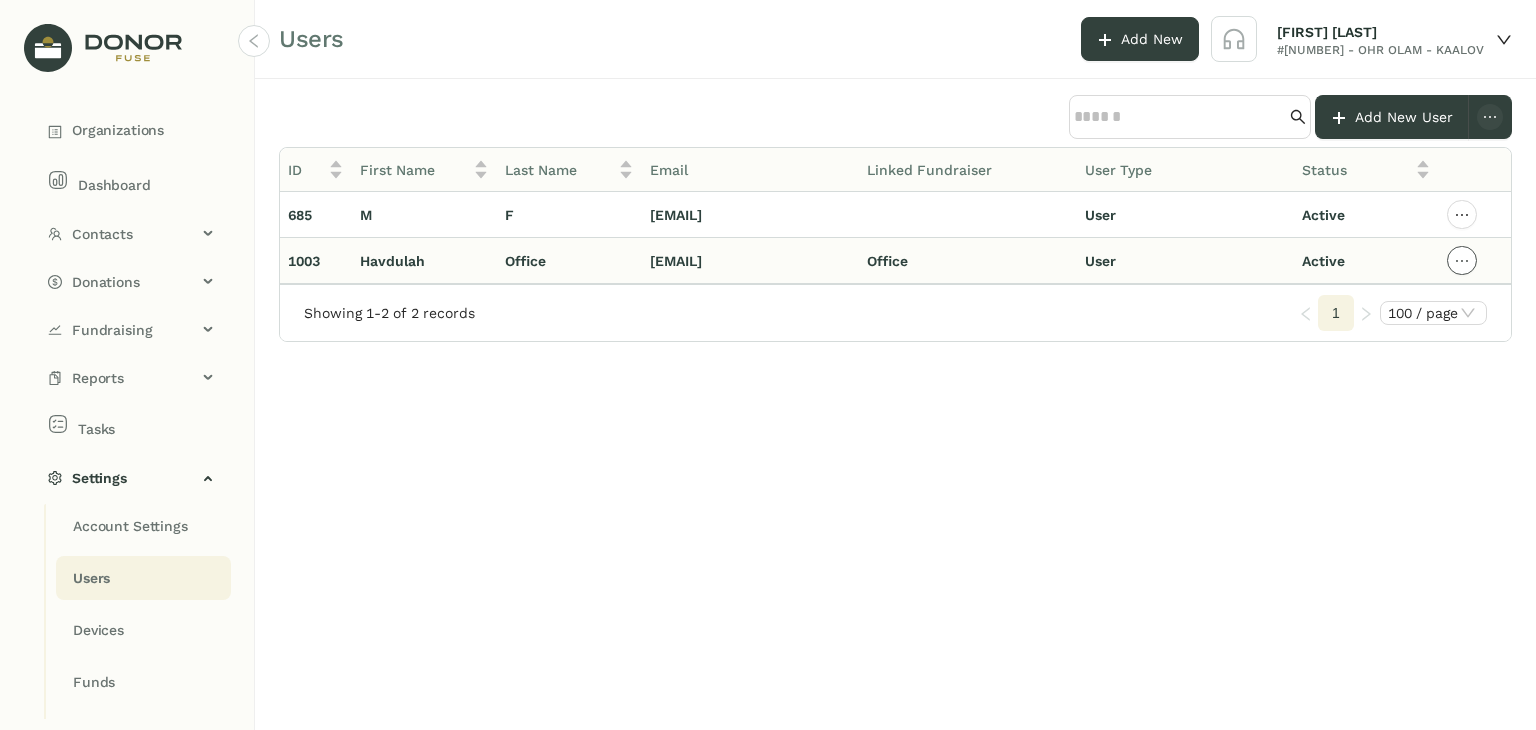 click at bounding box center [1462, 215] 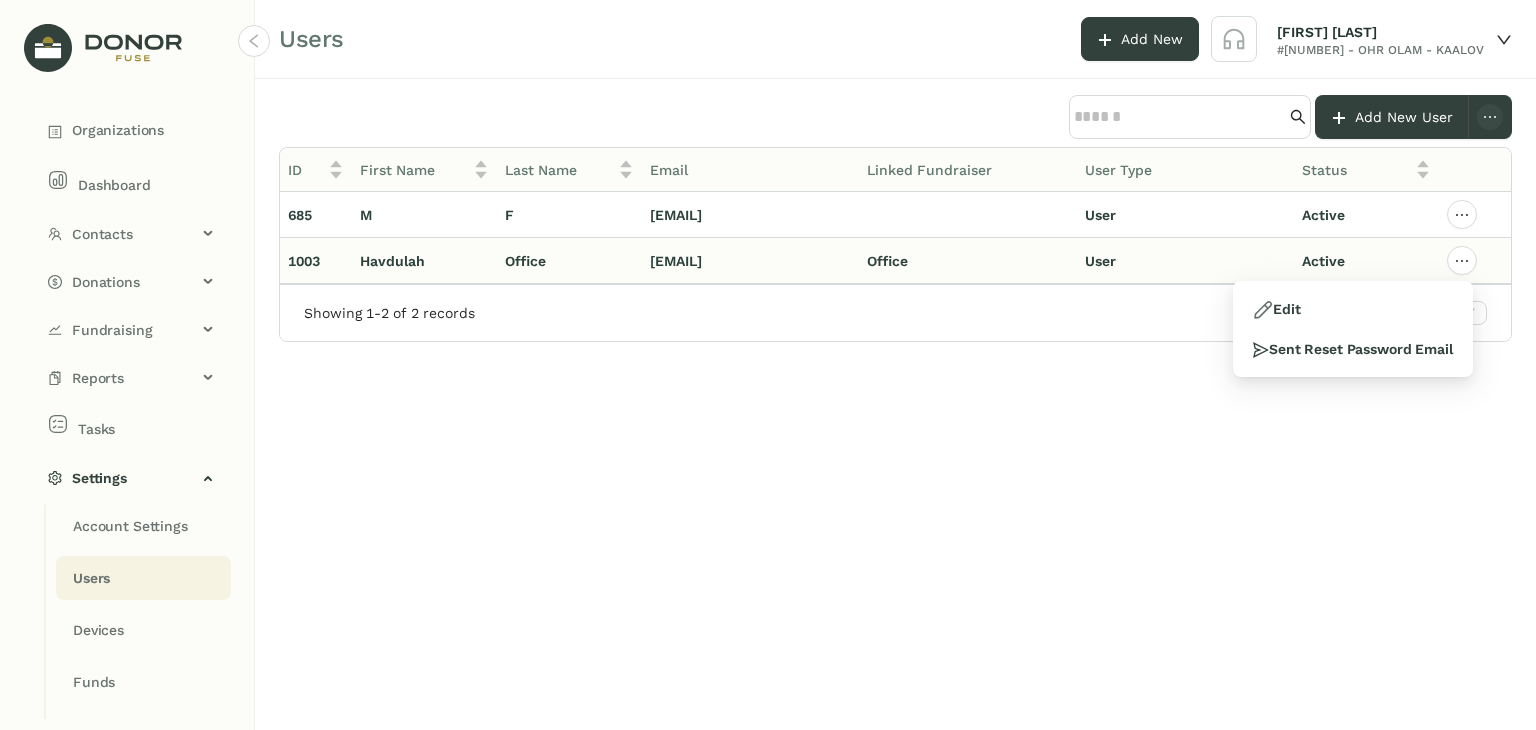 click on "Havdulah" at bounding box center (424, 215) 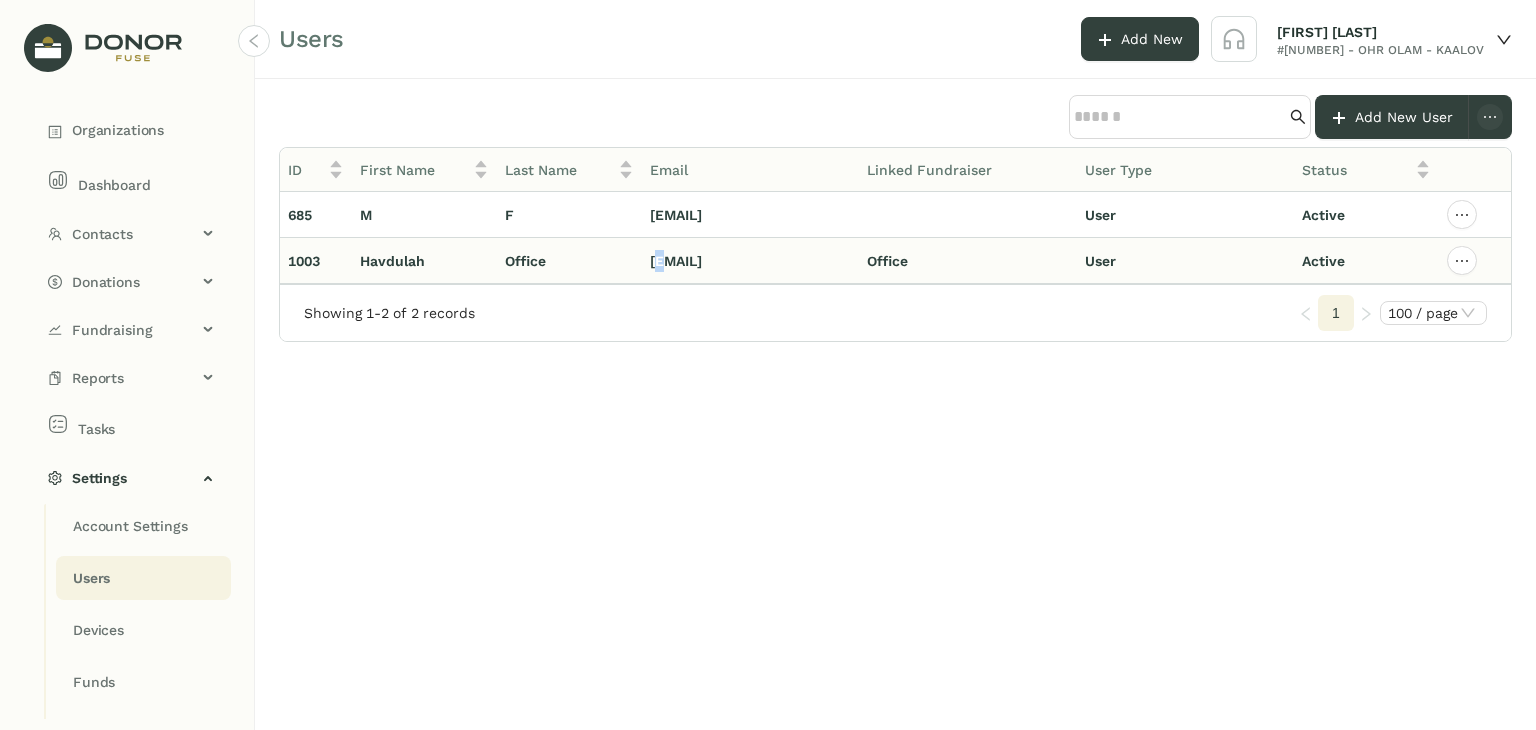 drag, startPoint x: 660, startPoint y: 258, endPoint x: 752, endPoint y: 257, distance: 92.00543 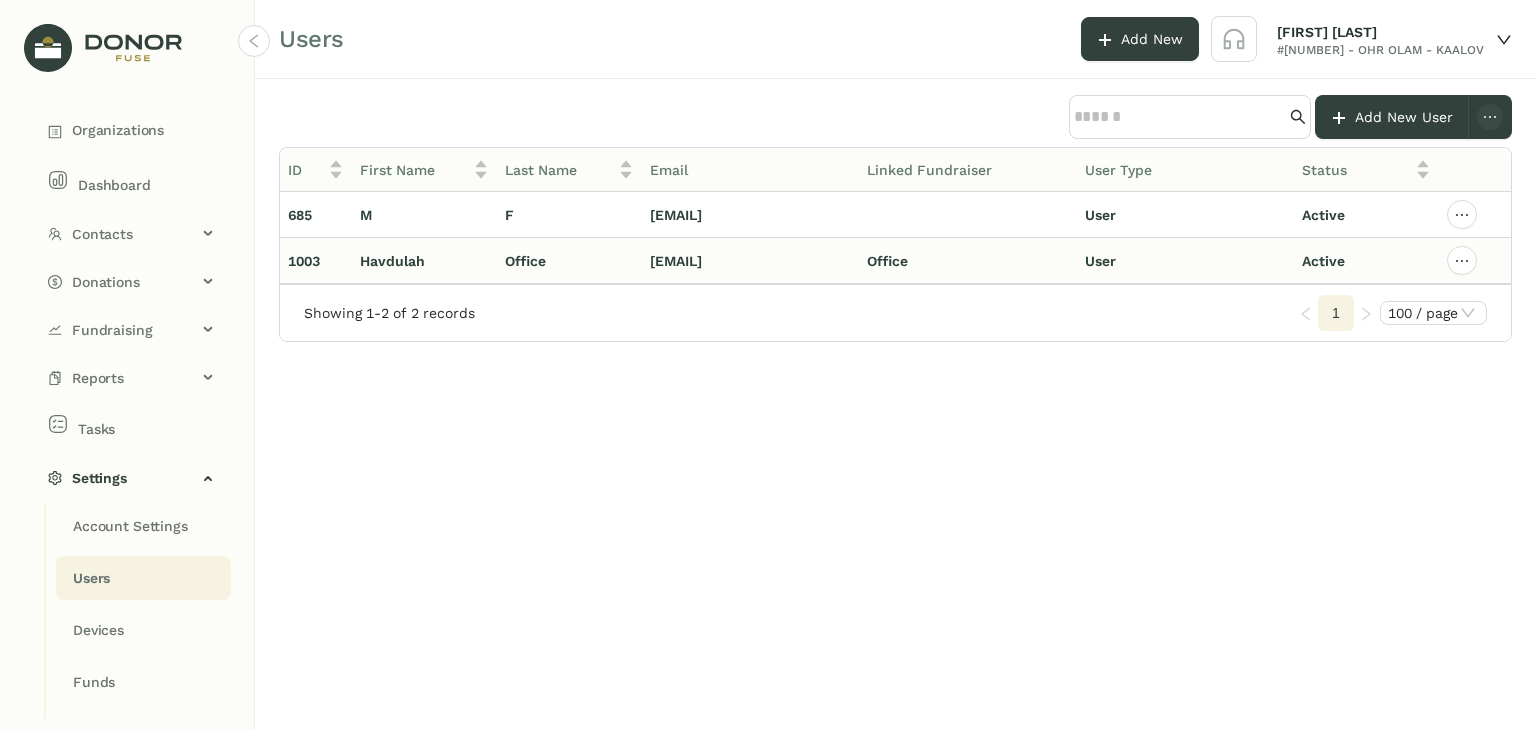 drag, startPoint x: 770, startPoint y: 257, endPoint x: 859, endPoint y: 263, distance: 89.20202 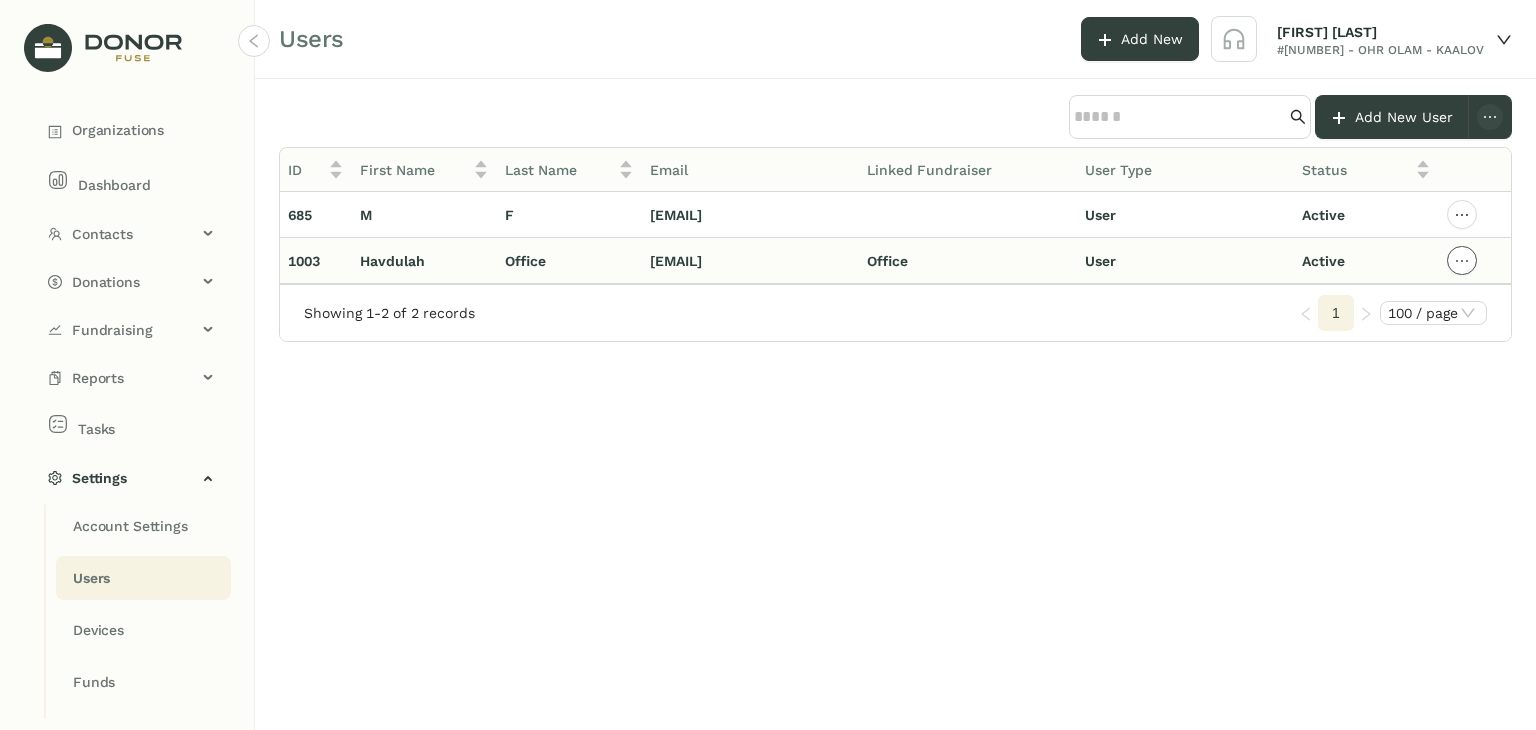 click at bounding box center [1462, 215] 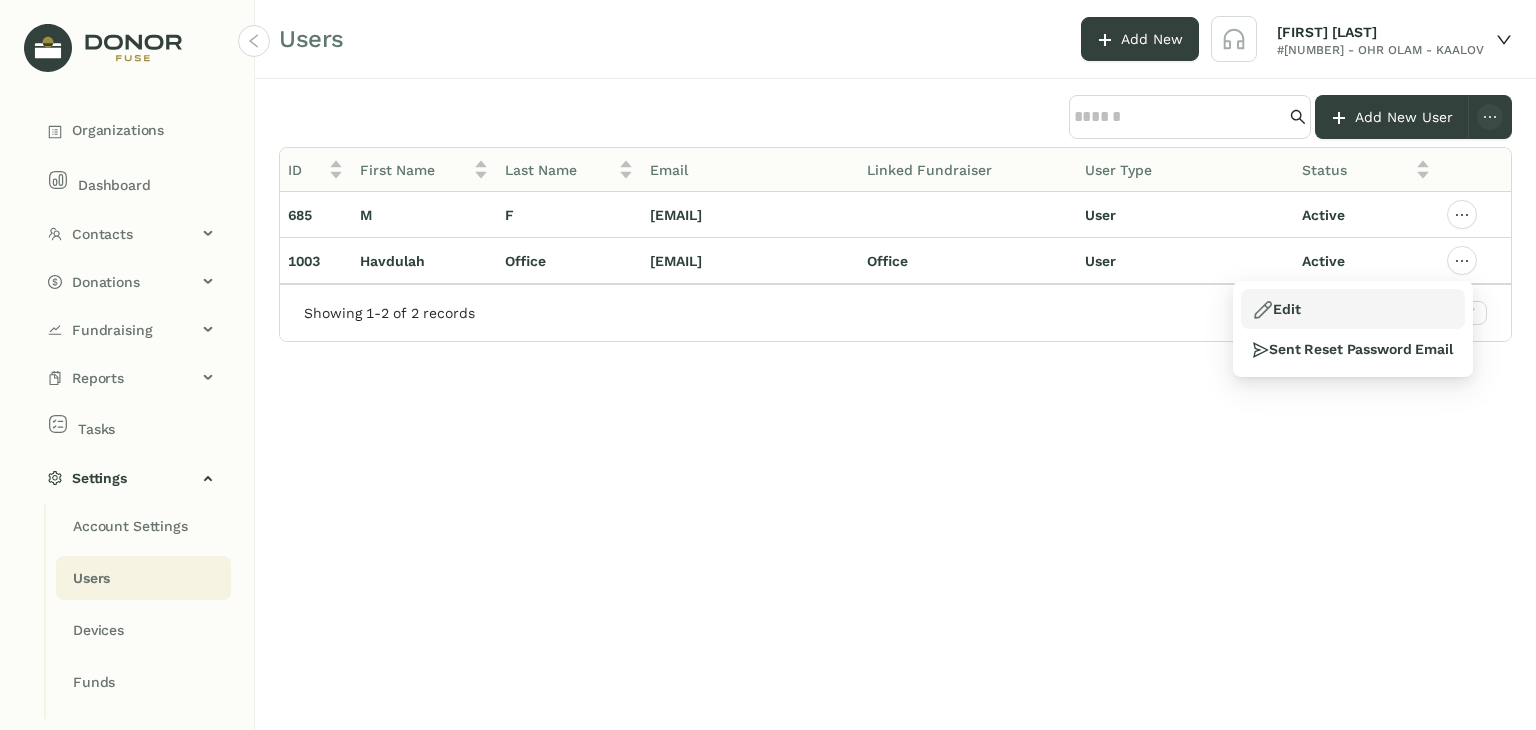 click on "Edit" at bounding box center [1353, 309] 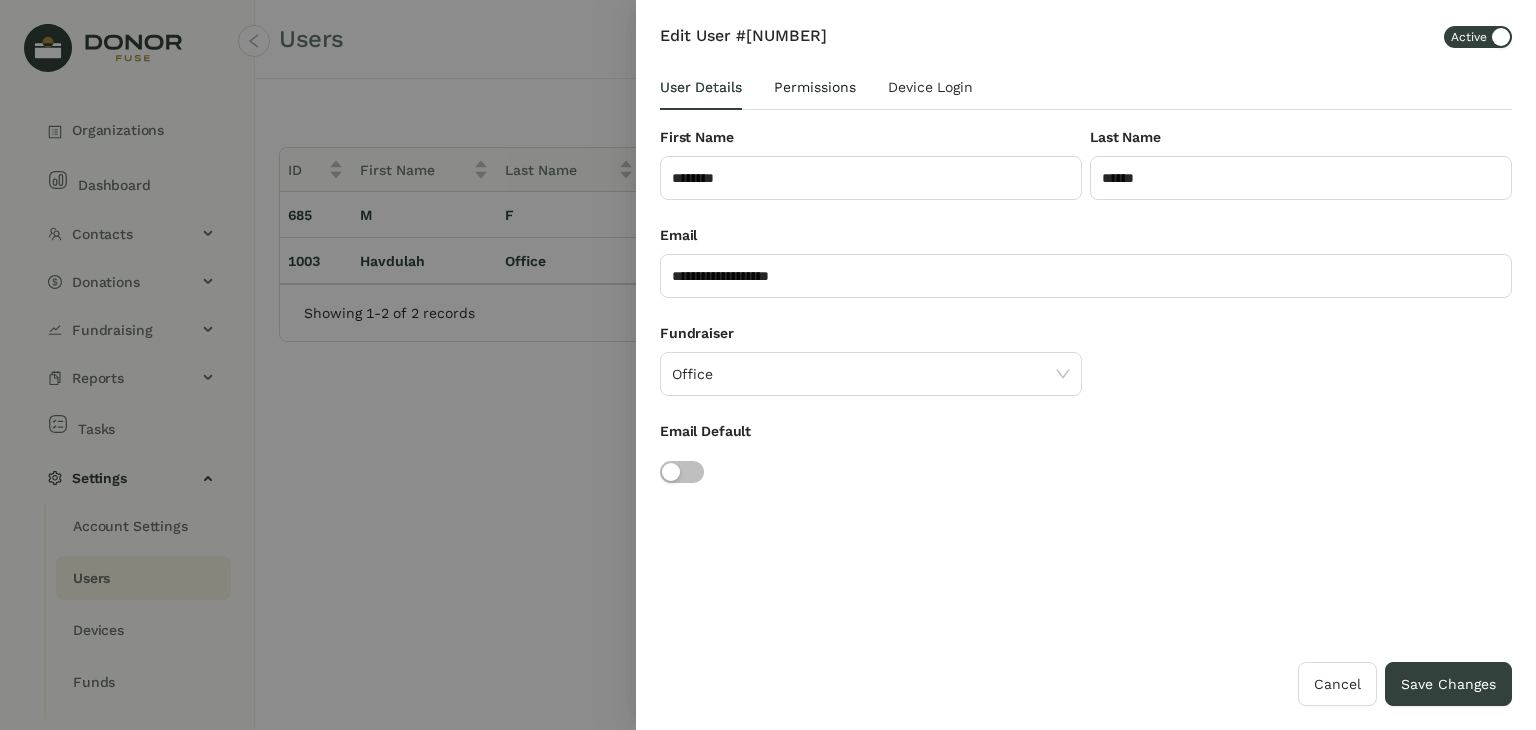 click on "Permissions" at bounding box center (815, 87) 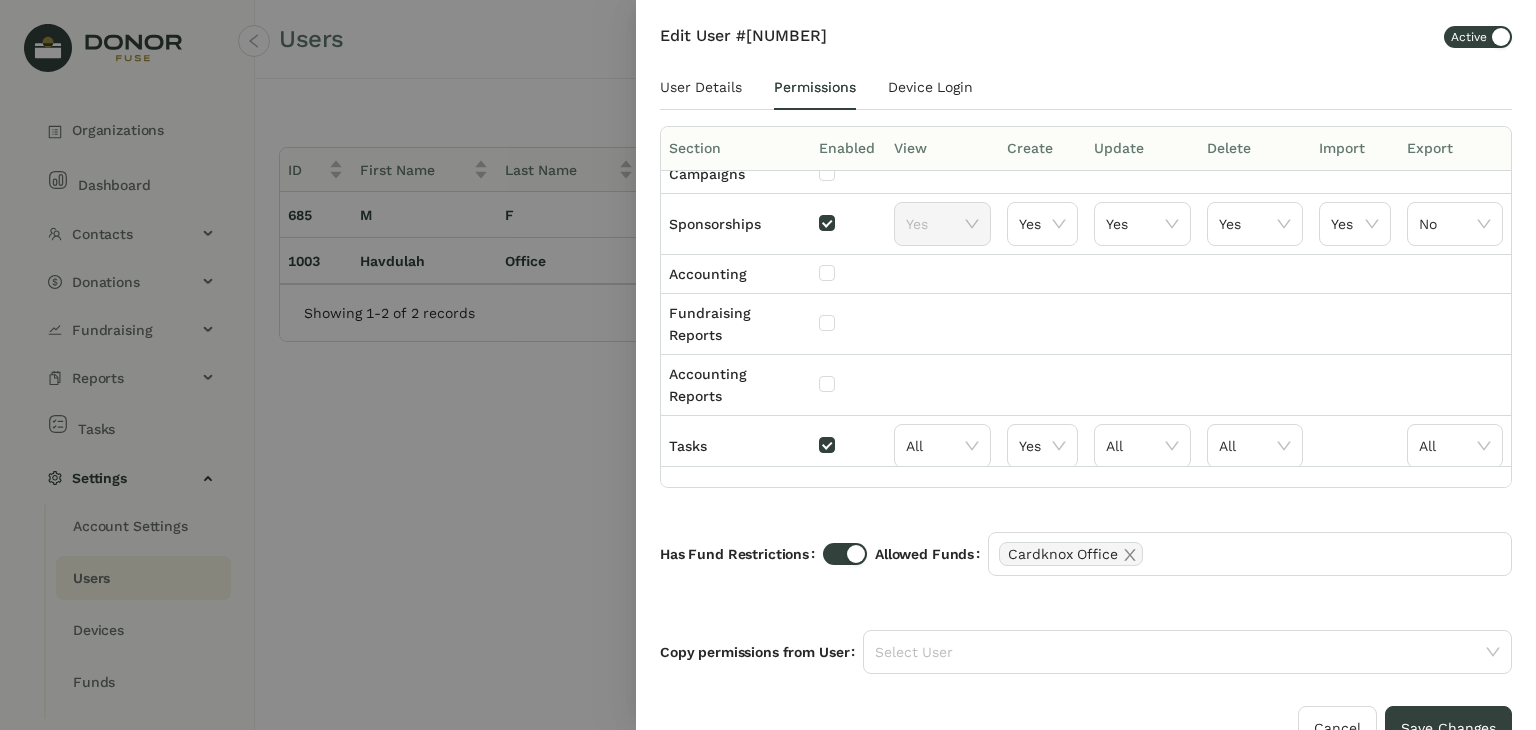 scroll, scrollTop: 0, scrollLeft: 0, axis: both 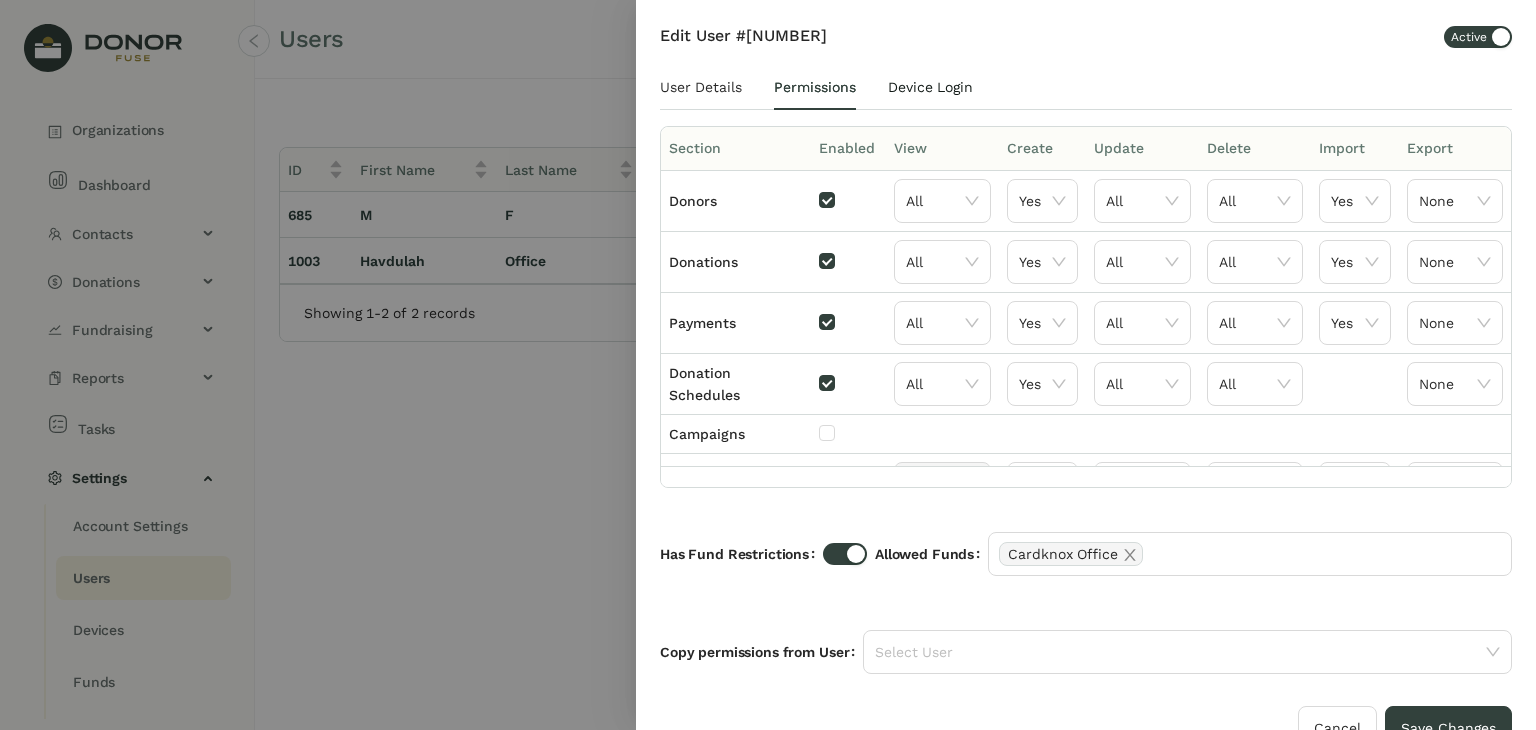 click on "Device Login" at bounding box center (930, 87) 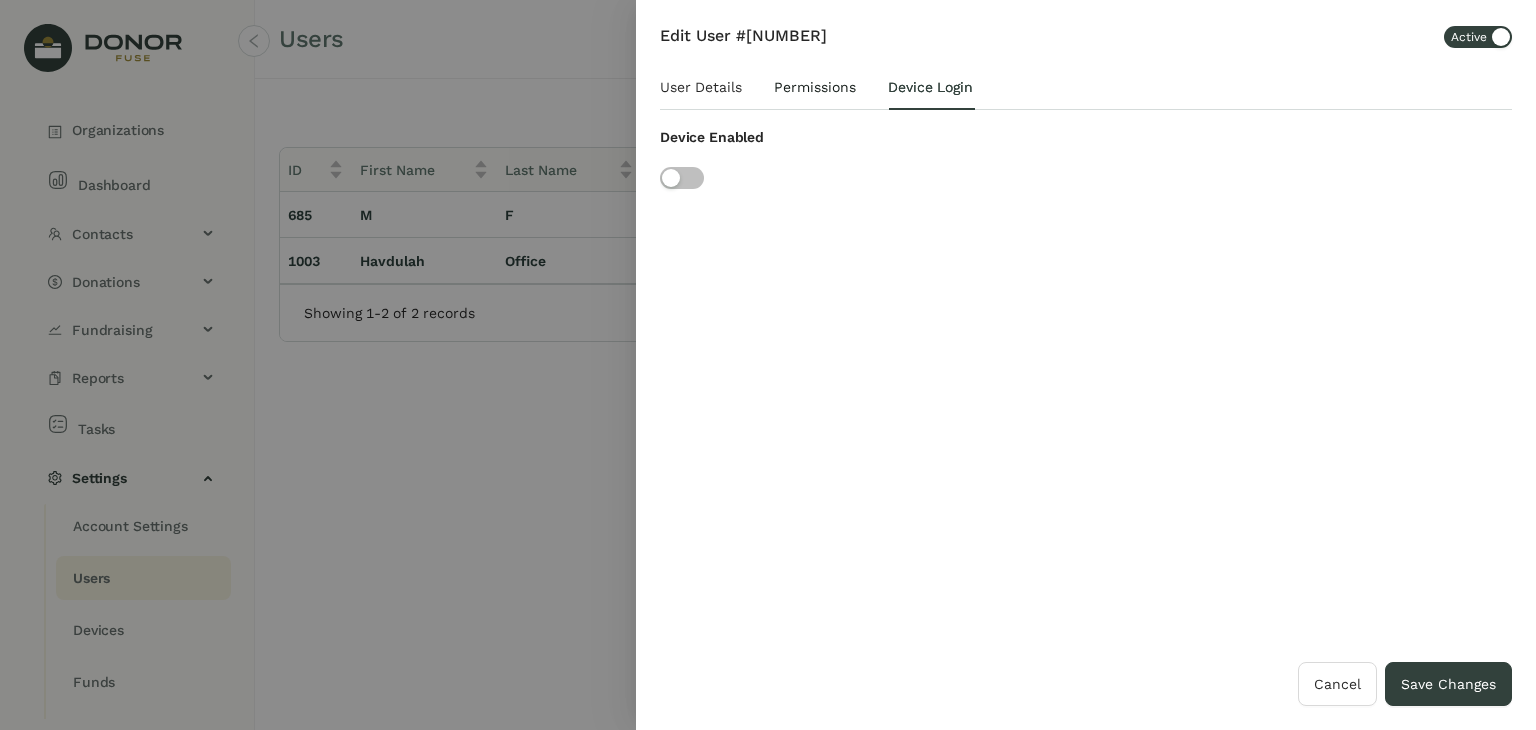 click on "Permissions" at bounding box center [701, 87] 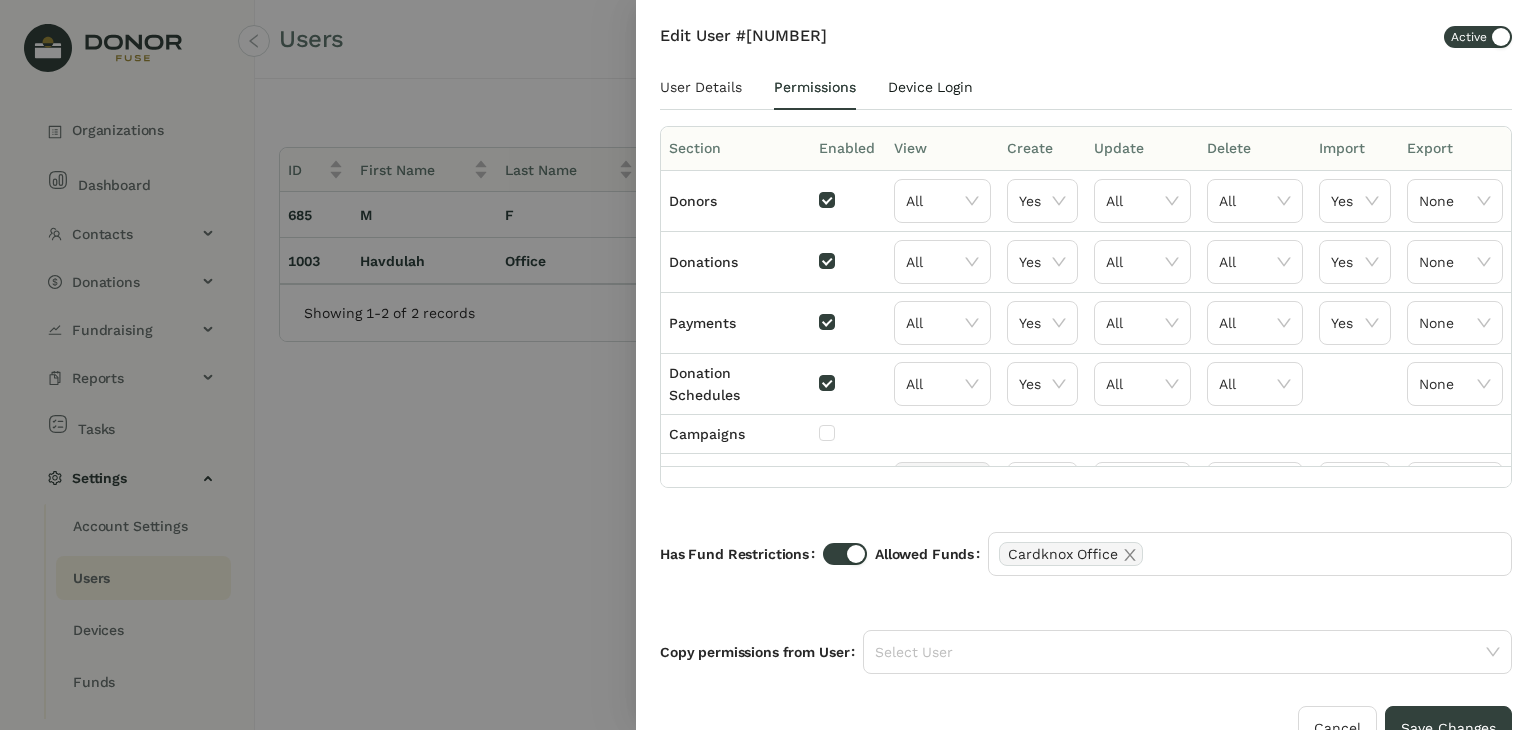 click on "Device Login" at bounding box center (701, 87) 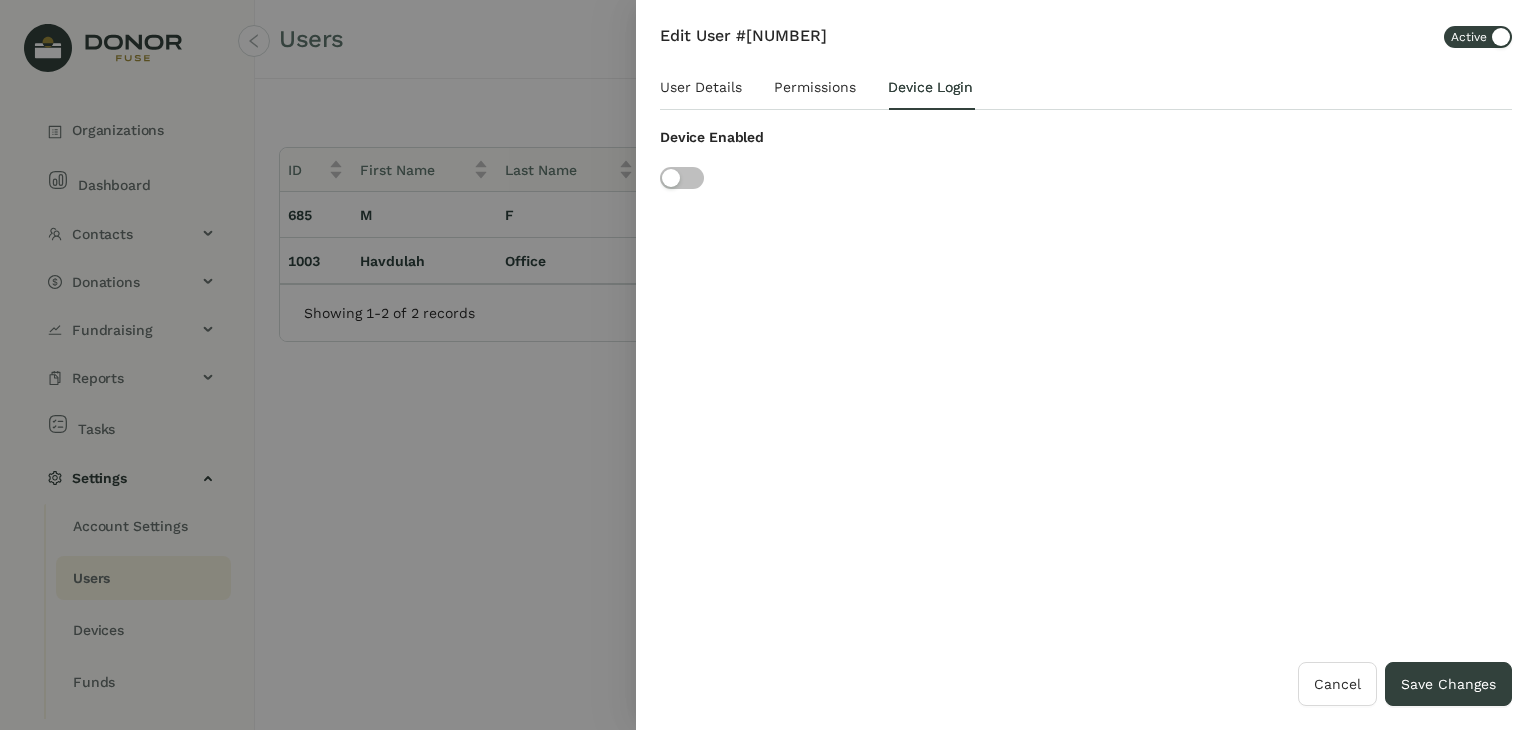 click at bounding box center (682, 178) 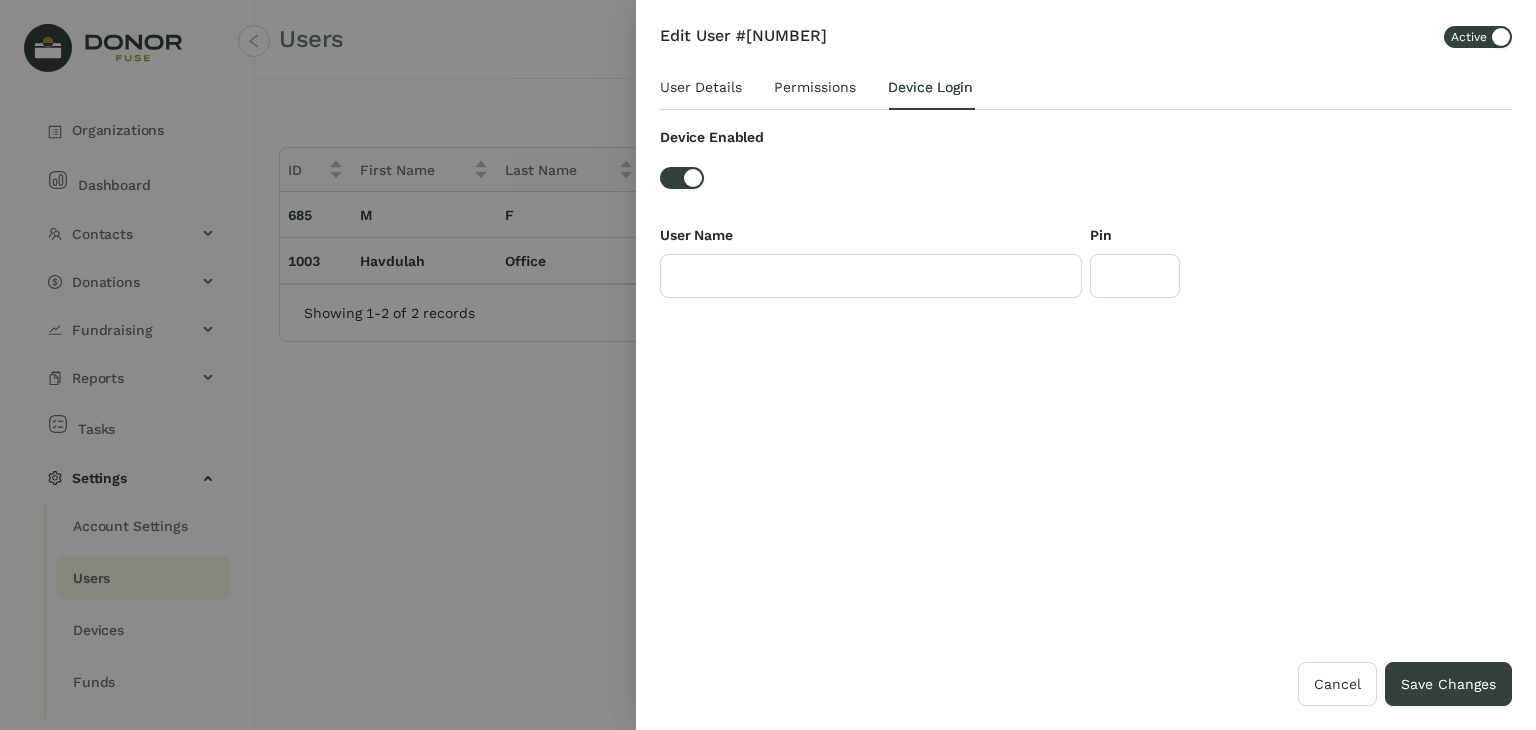 click at bounding box center [682, 178] 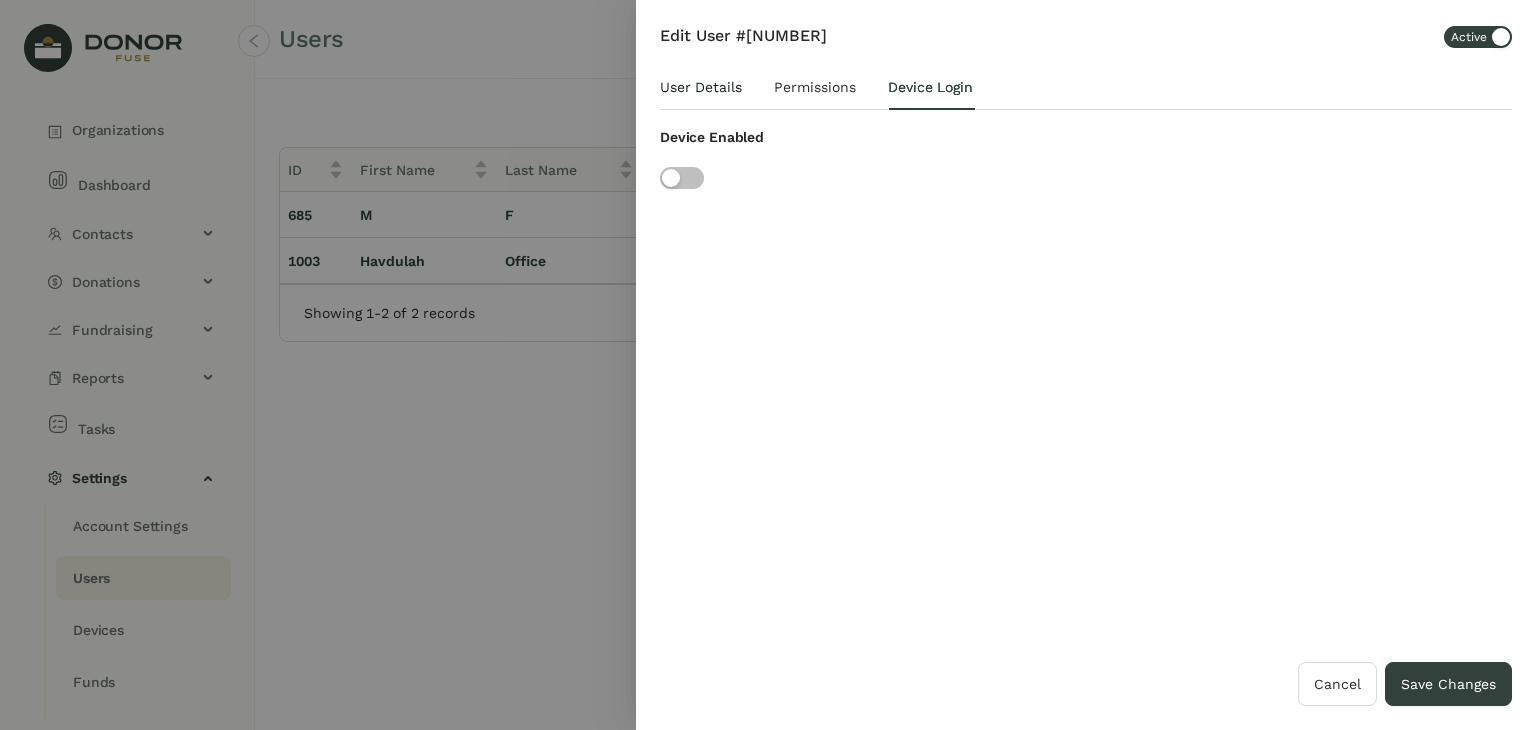 click on "User Details" at bounding box center (701, 87) 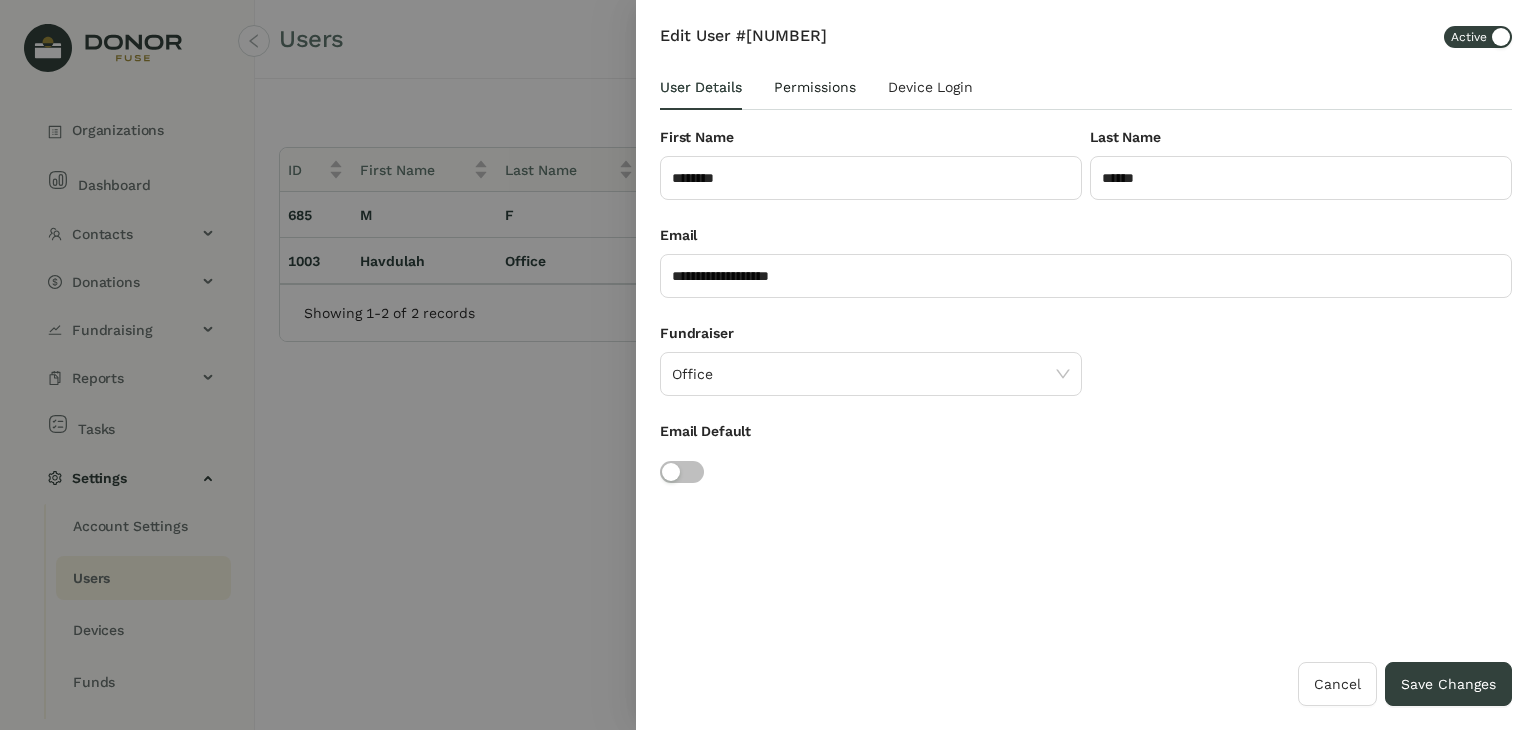 click on "Permissions" at bounding box center [815, 87] 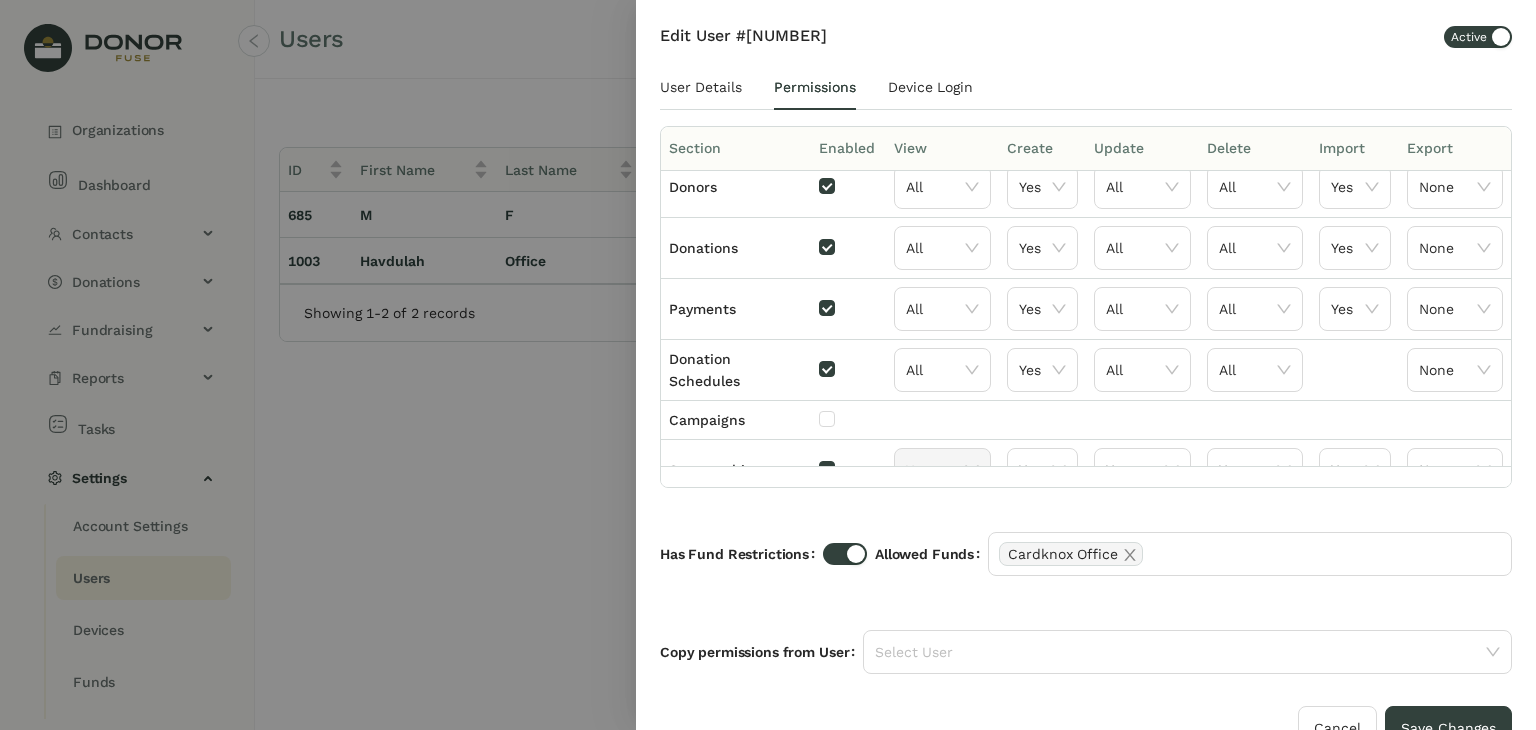 scroll, scrollTop: 0, scrollLeft: 0, axis: both 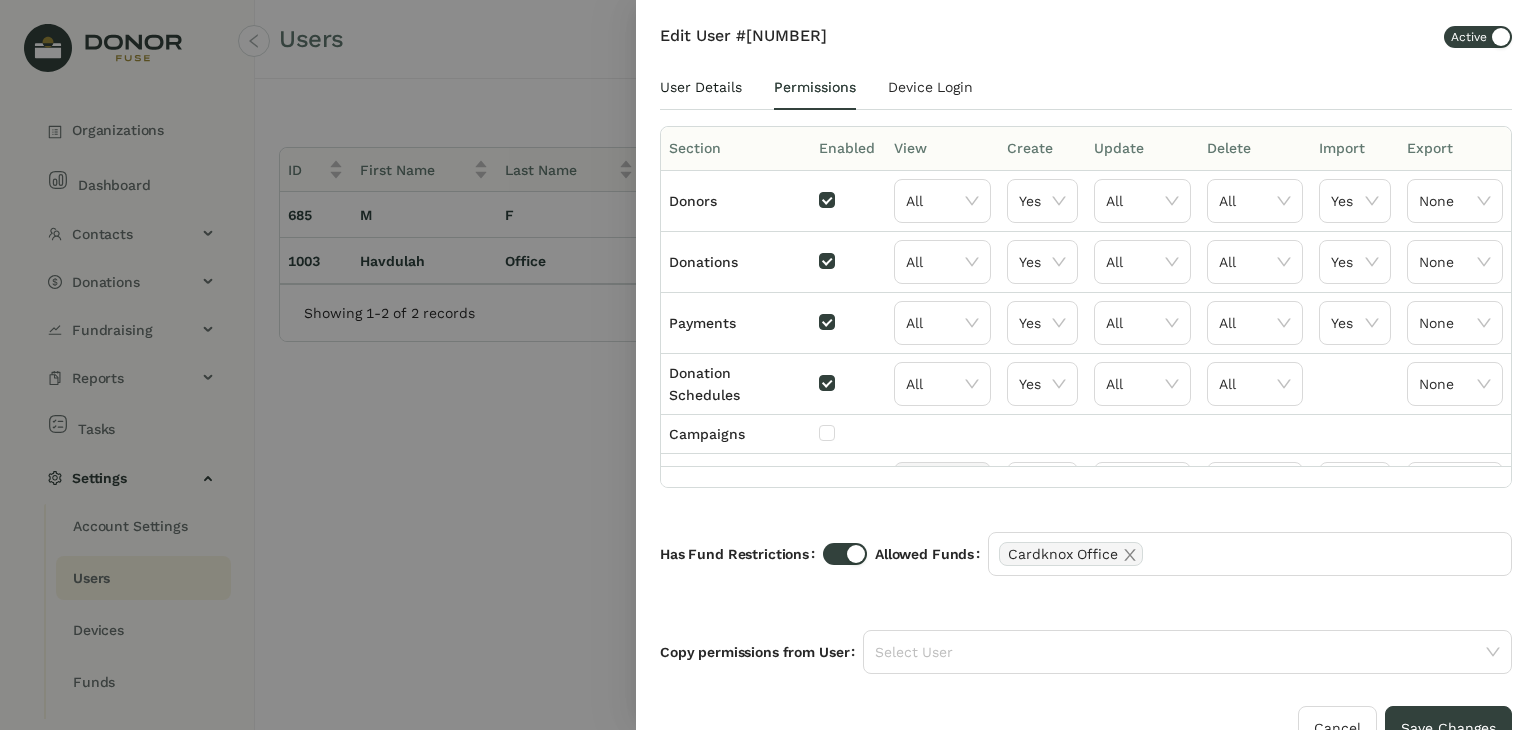 click on "User Details" at bounding box center [701, 87] 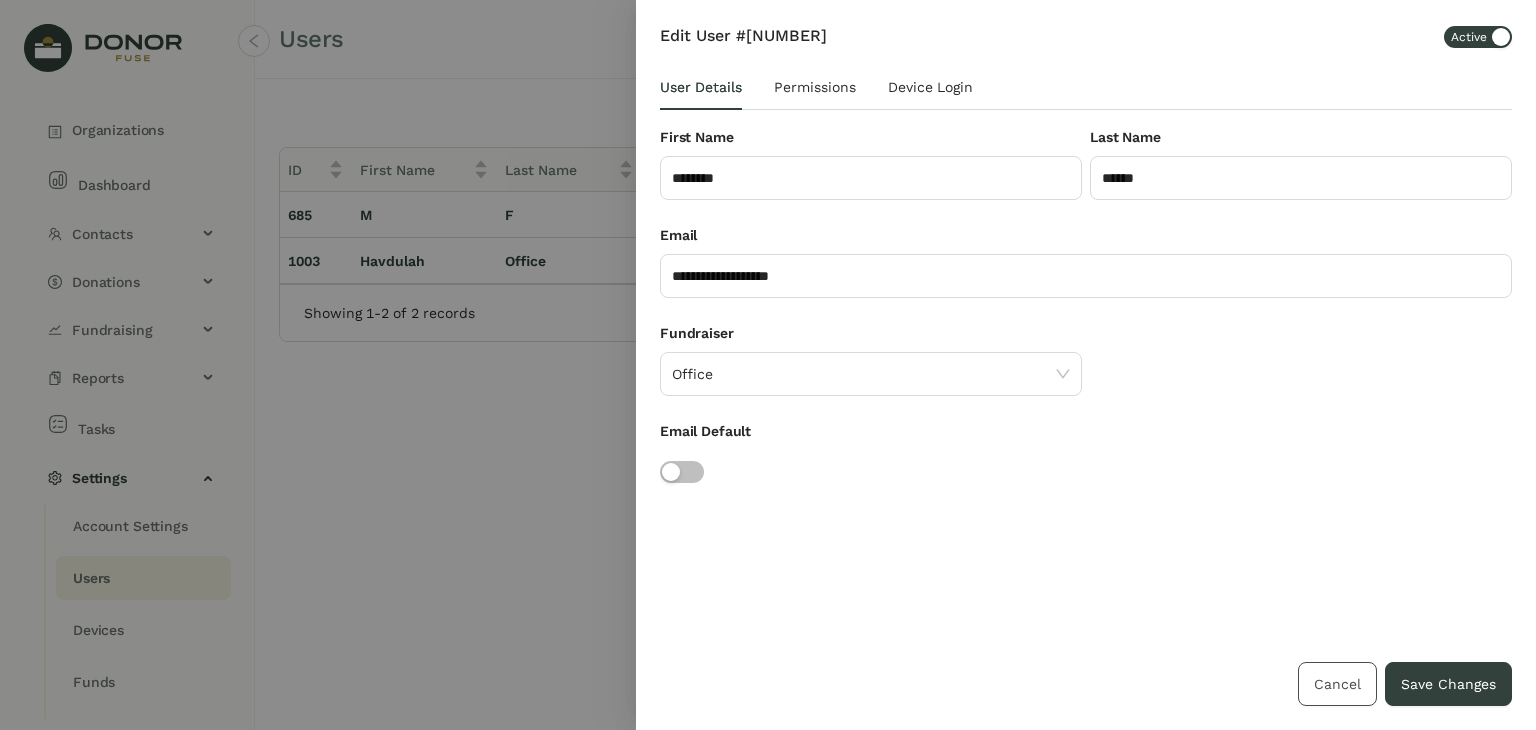 click on "Cancel" at bounding box center (1337, 684) 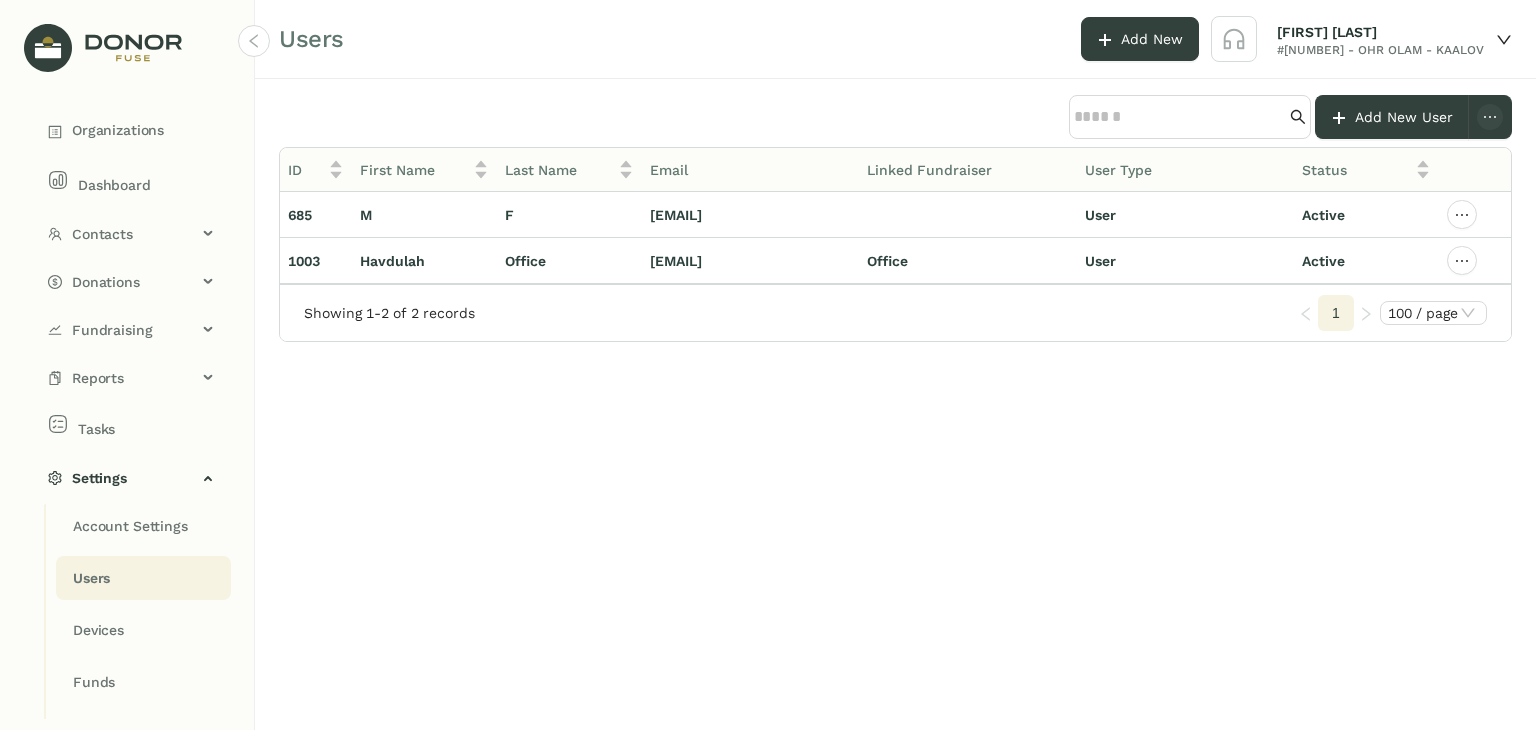 click at bounding box center (1504, 40) 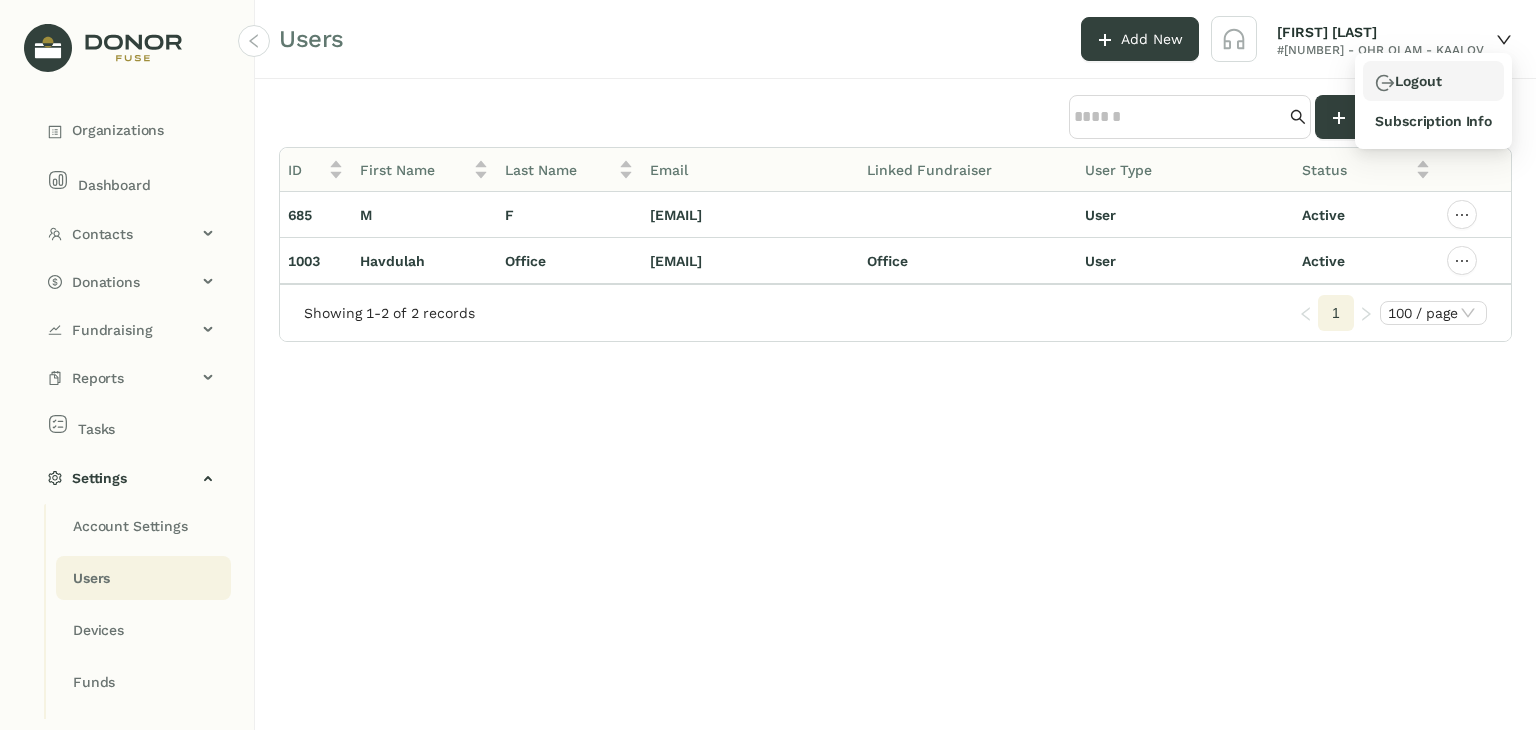 click on "Logout" at bounding box center (1408, 81) 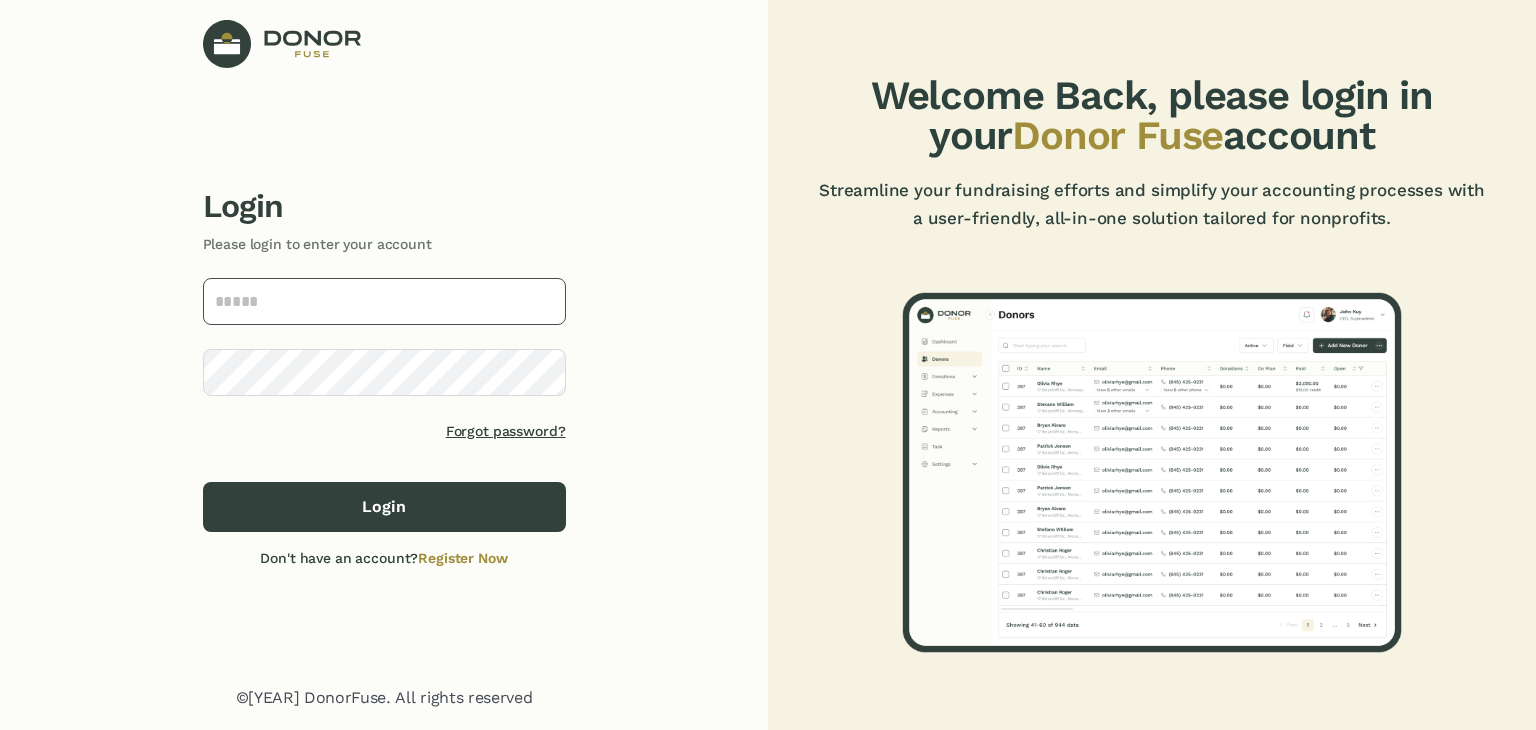 click at bounding box center [384, 301] 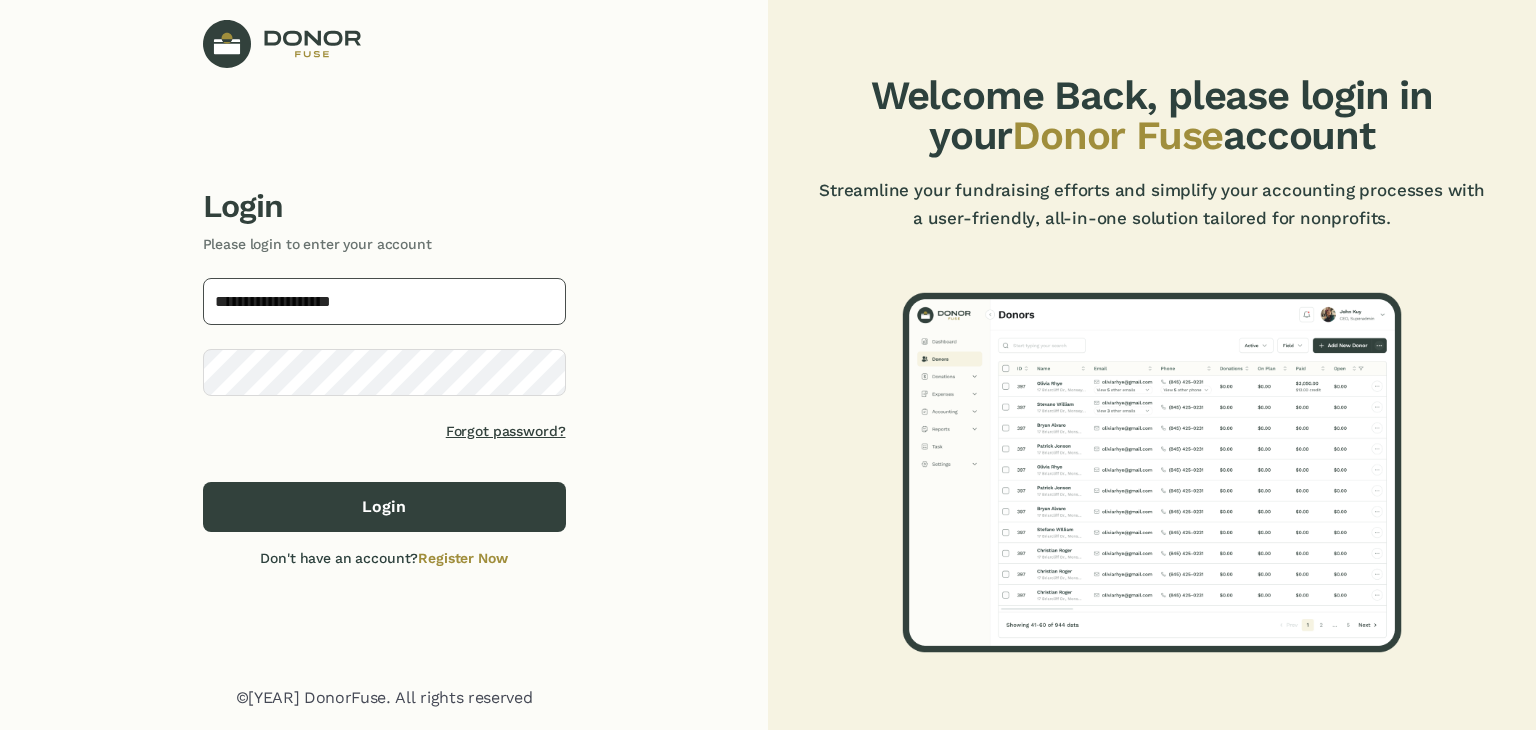 type on "**********" 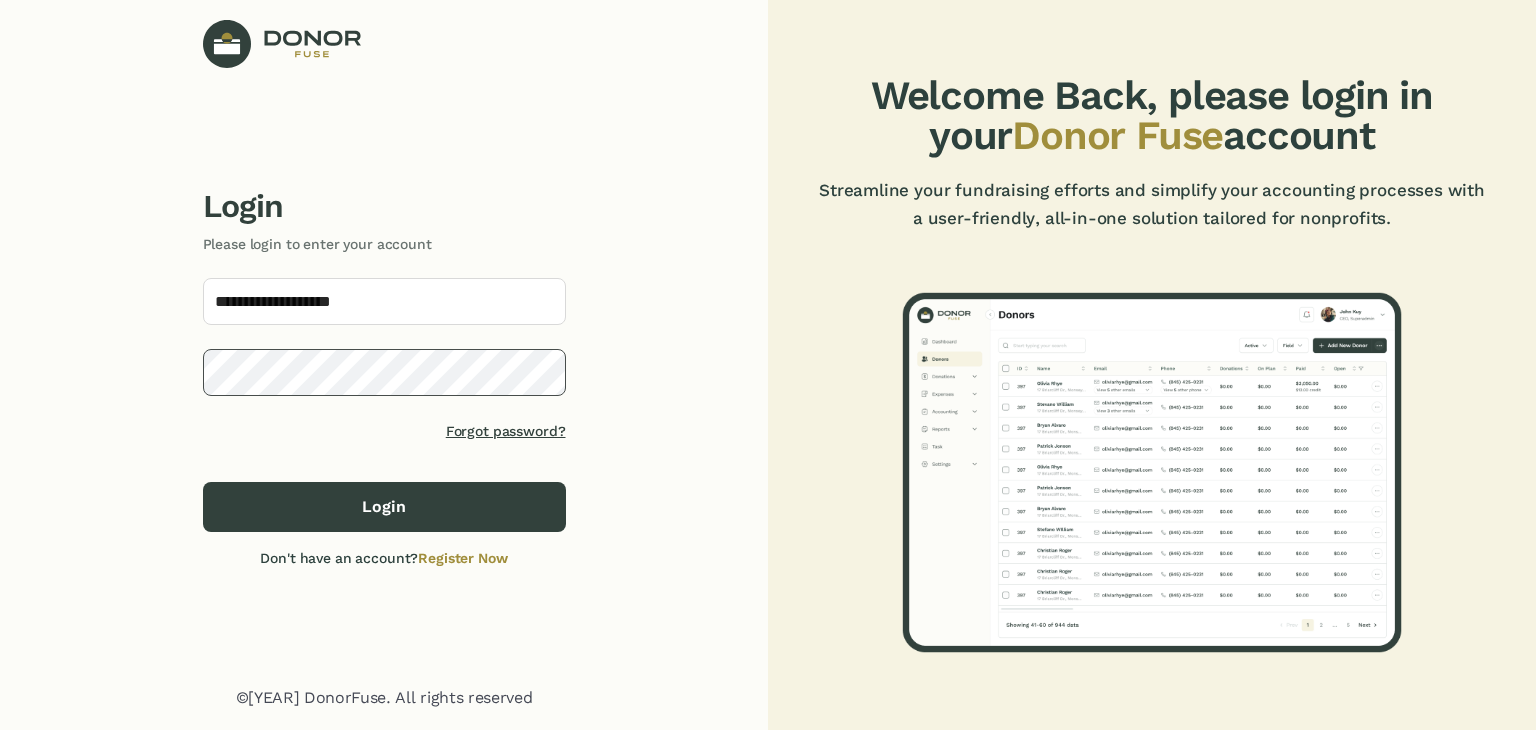 click on "Login" at bounding box center (384, 507) 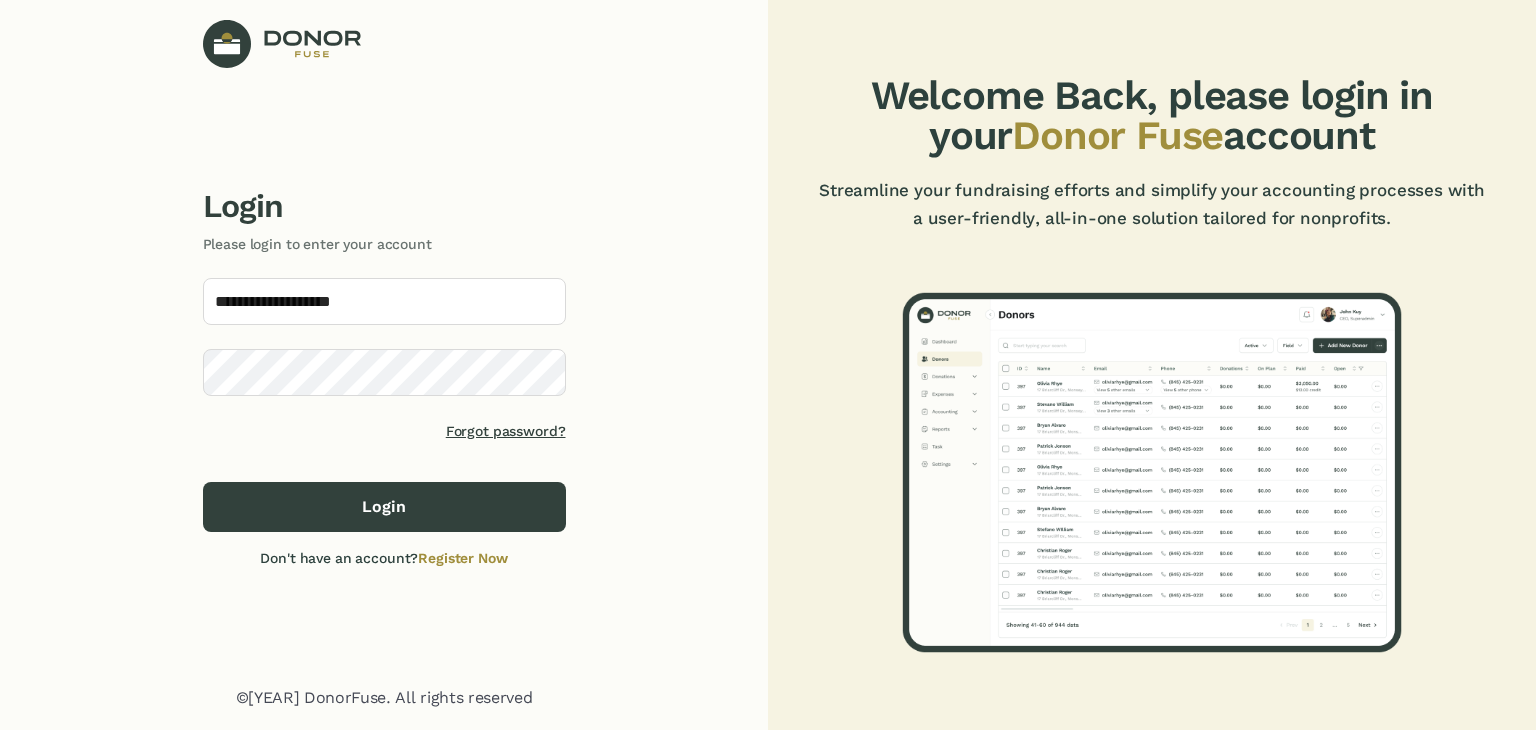 click on "Forgot password?" at bounding box center (506, 431) 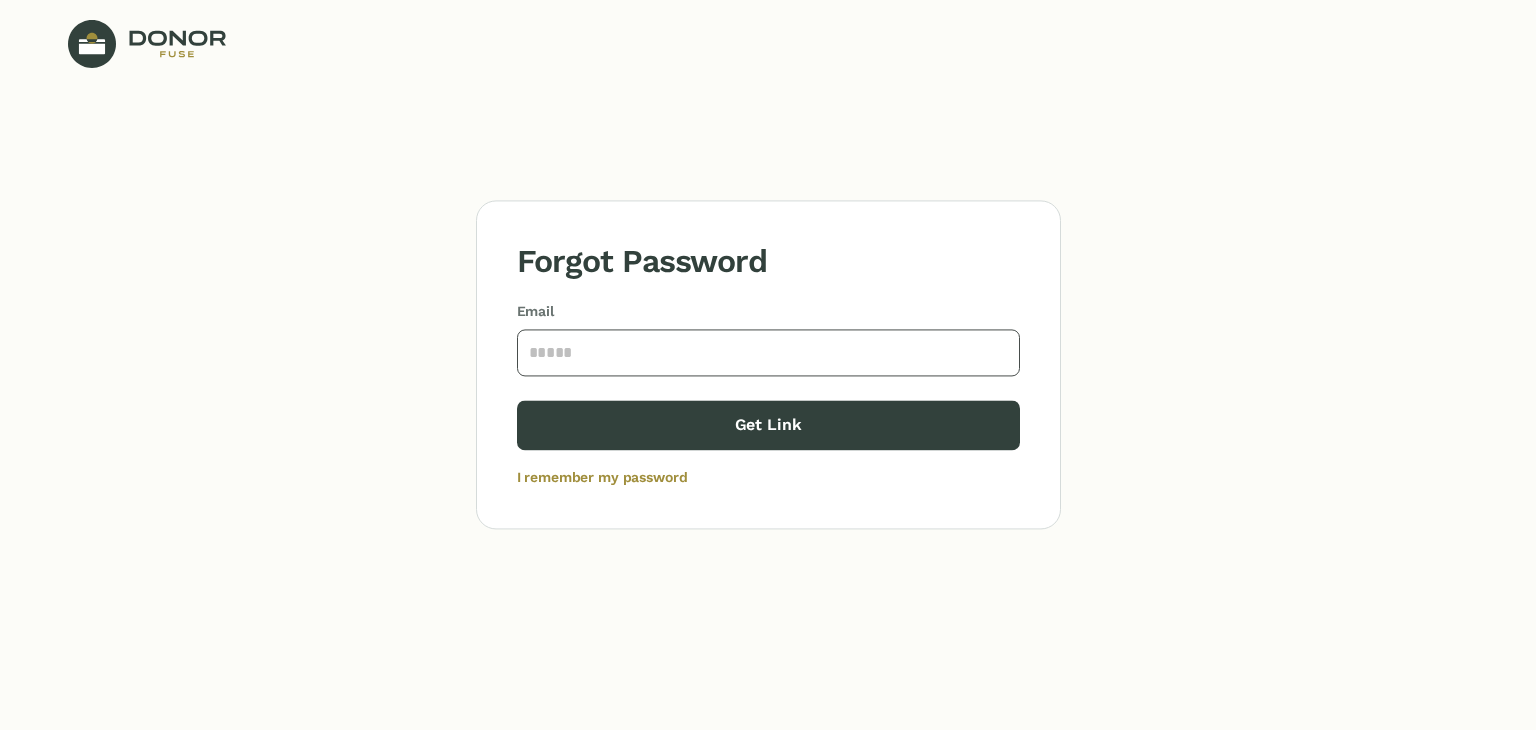 click at bounding box center (768, 352) 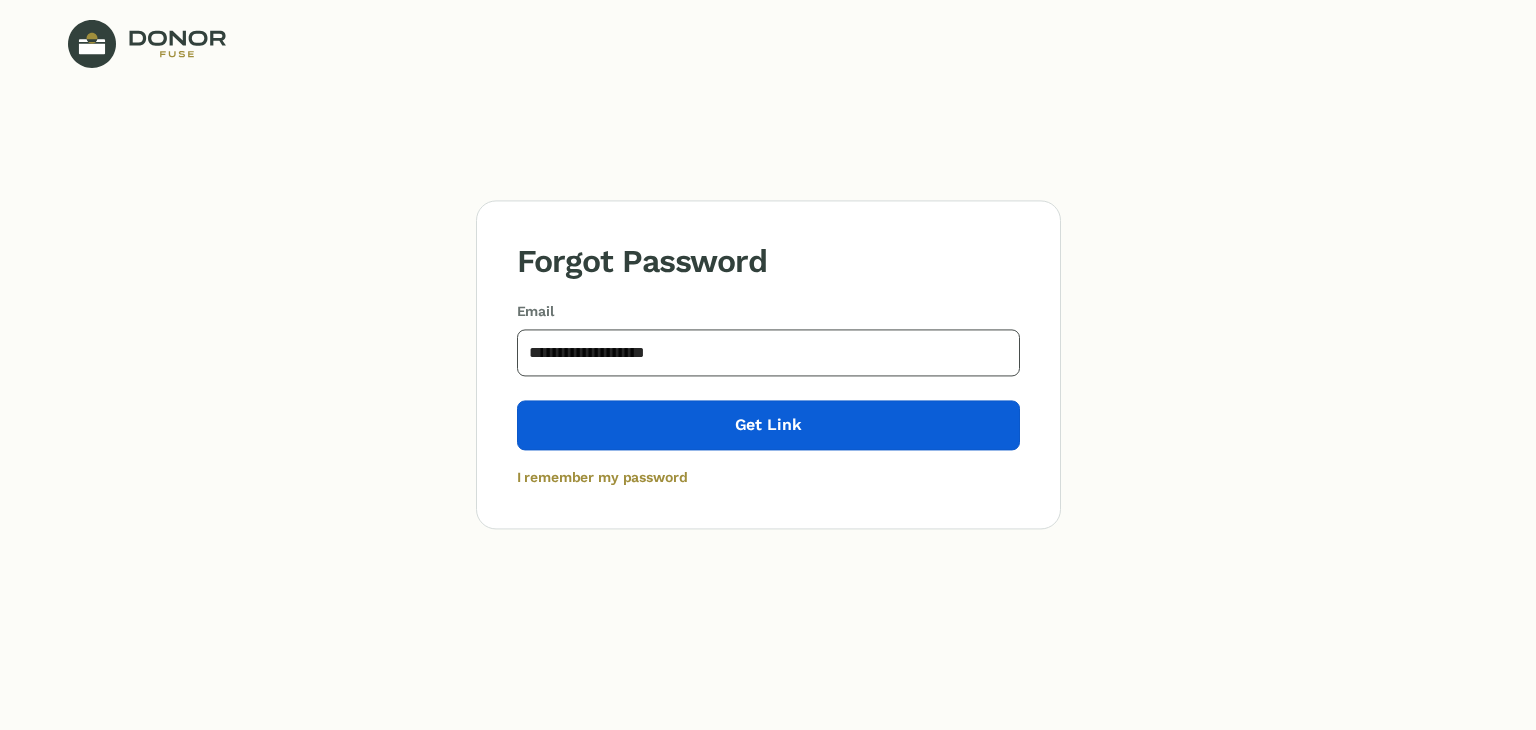 type on "**********" 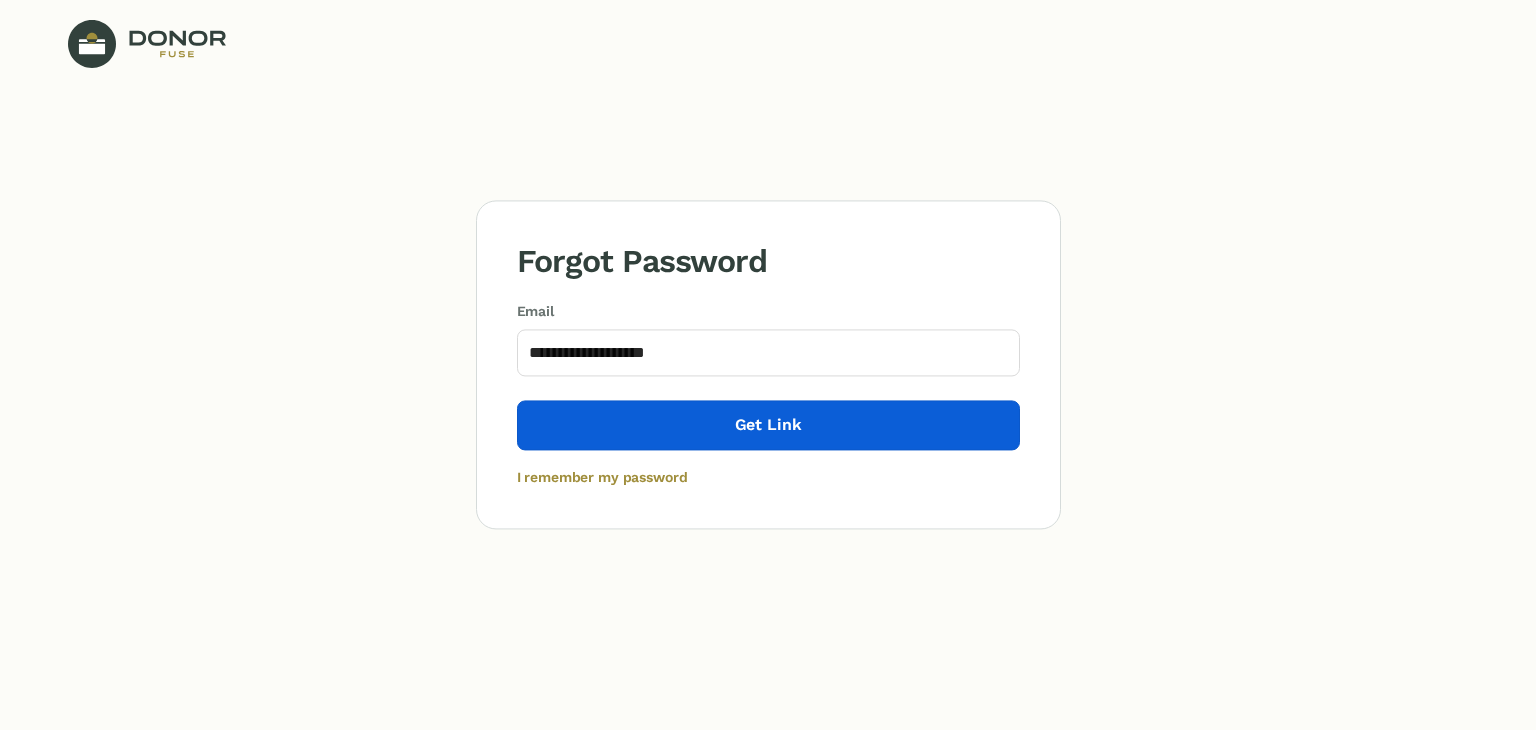 click on "Get Link" at bounding box center [768, 425] 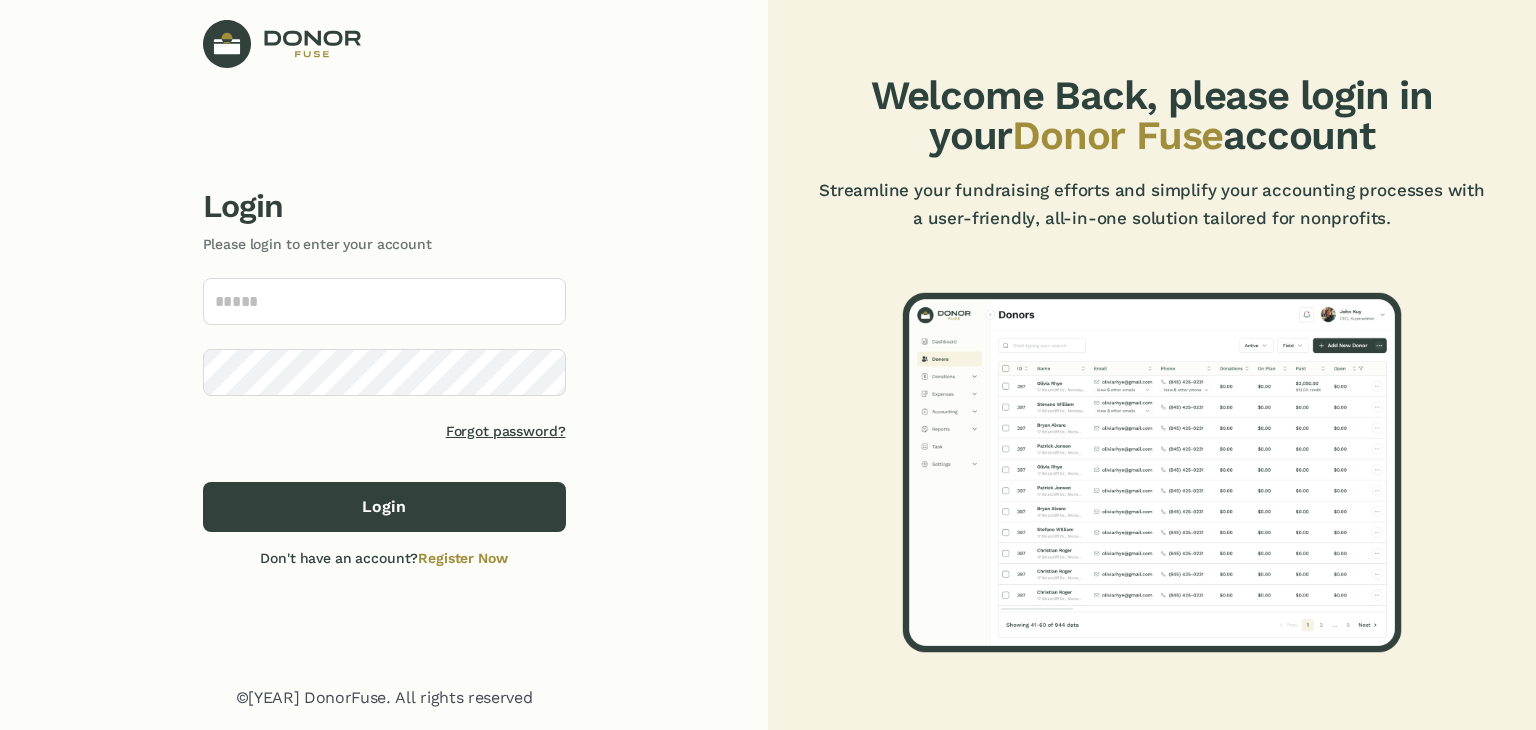 click on "Login Please login to enter your account Forgot password? Login  Don't have an account?  Register Now" at bounding box center (384, 377) 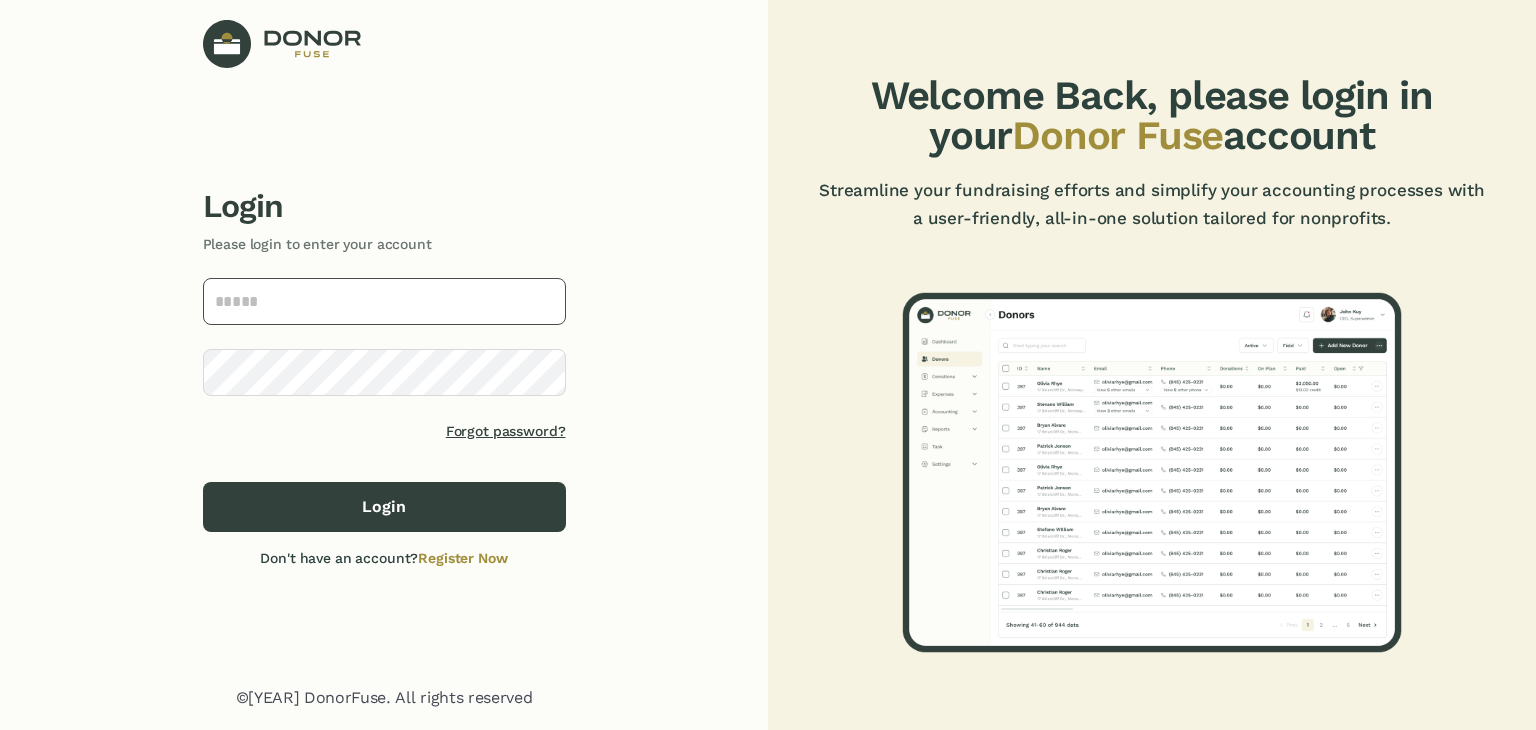 click at bounding box center [384, 301] 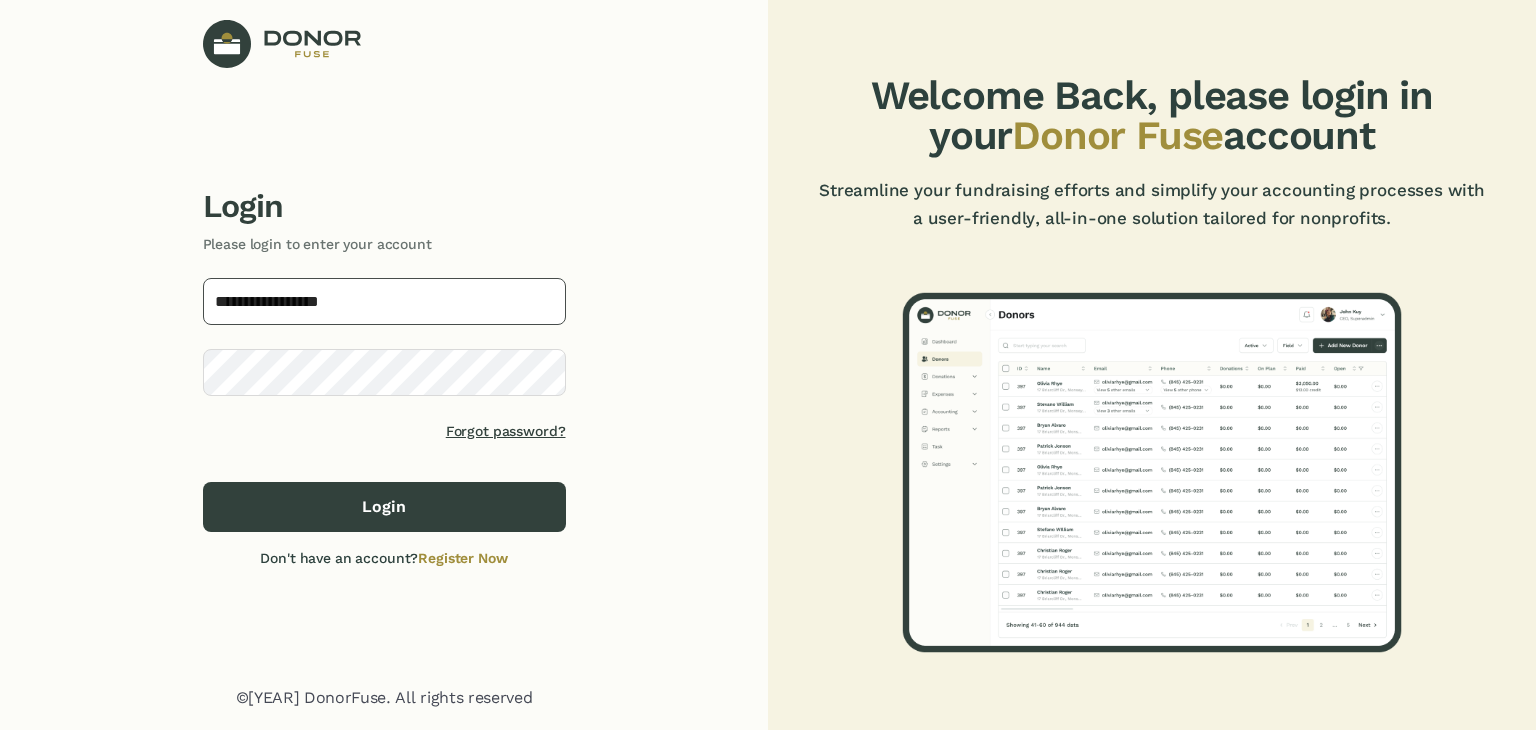 type on "**********" 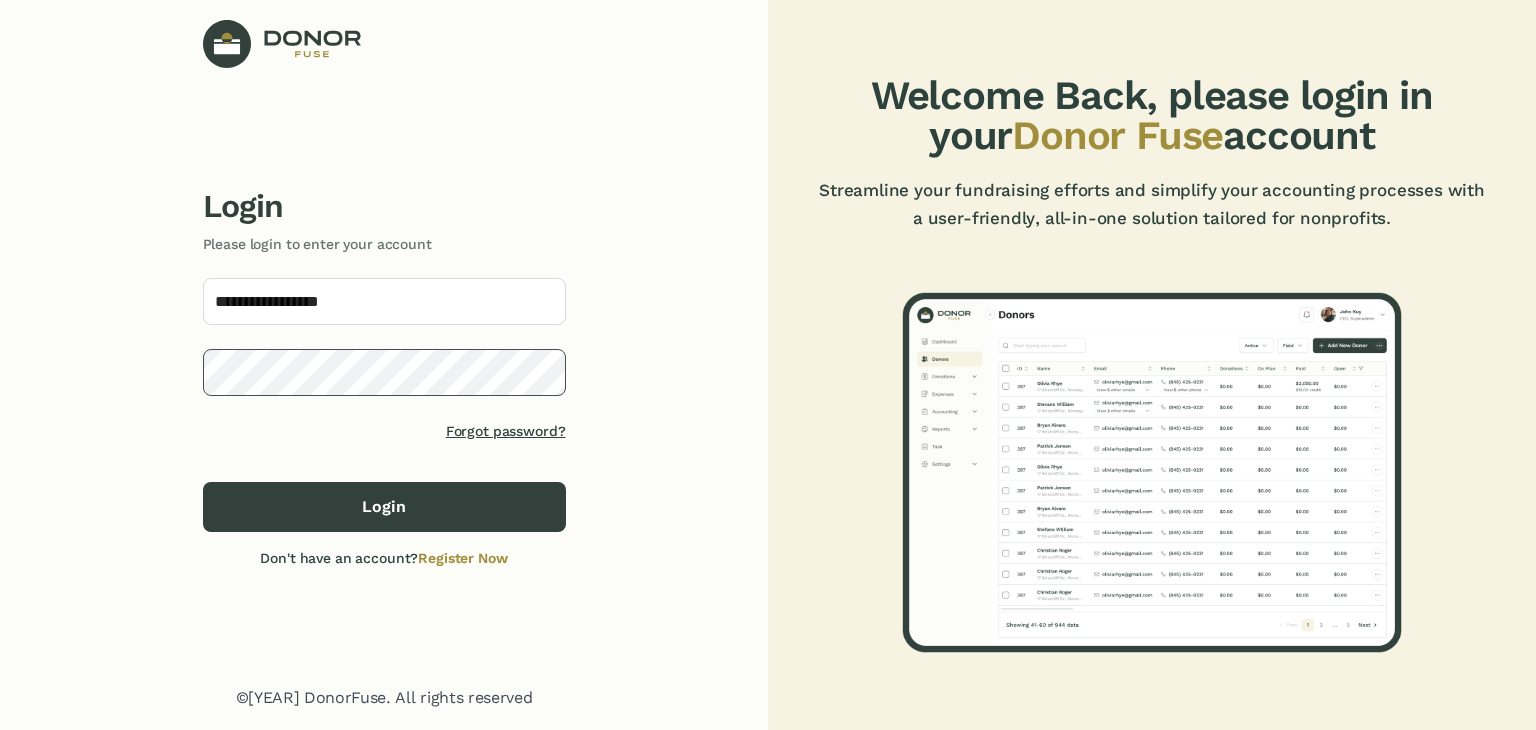 click on "Login" at bounding box center (384, 507) 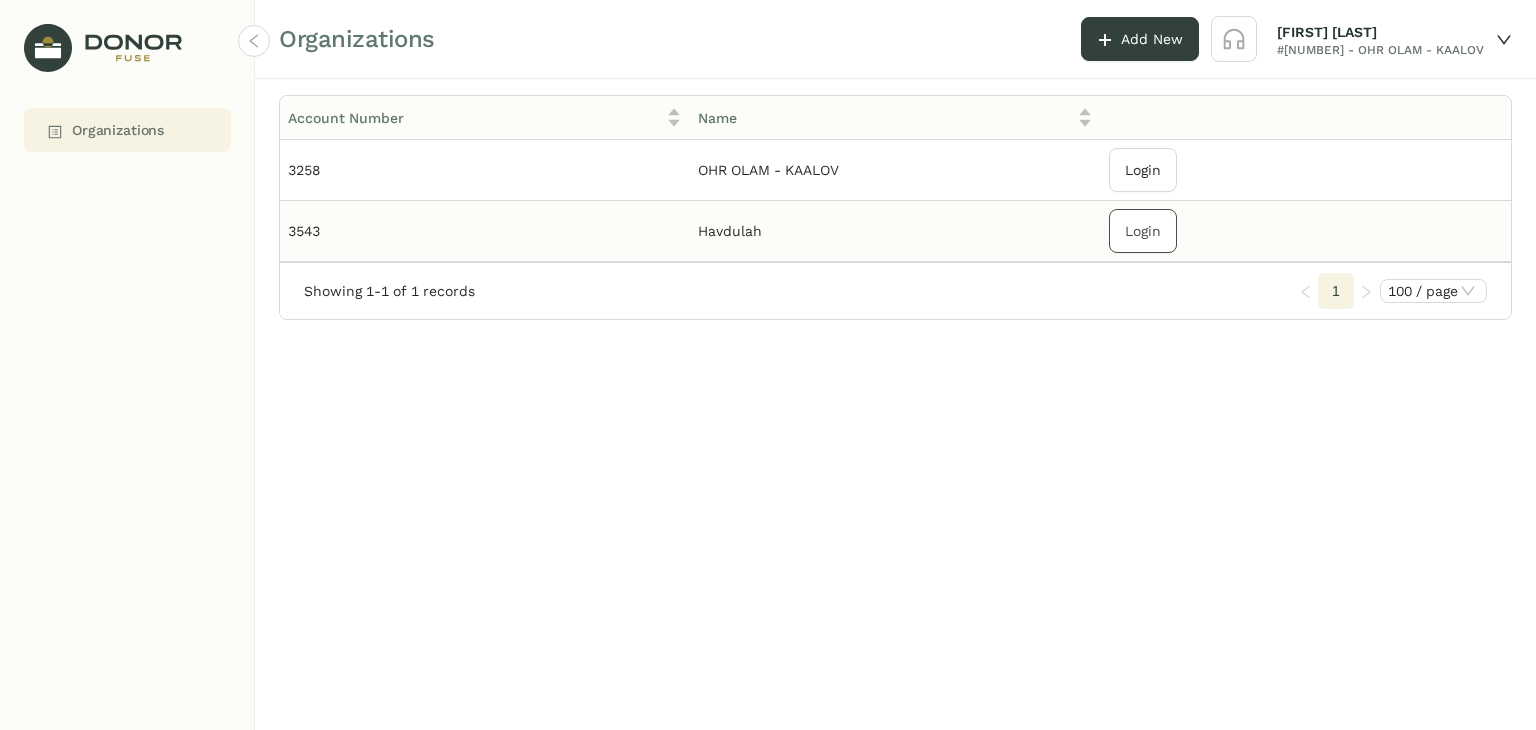 click on "Login" at bounding box center (1143, 170) 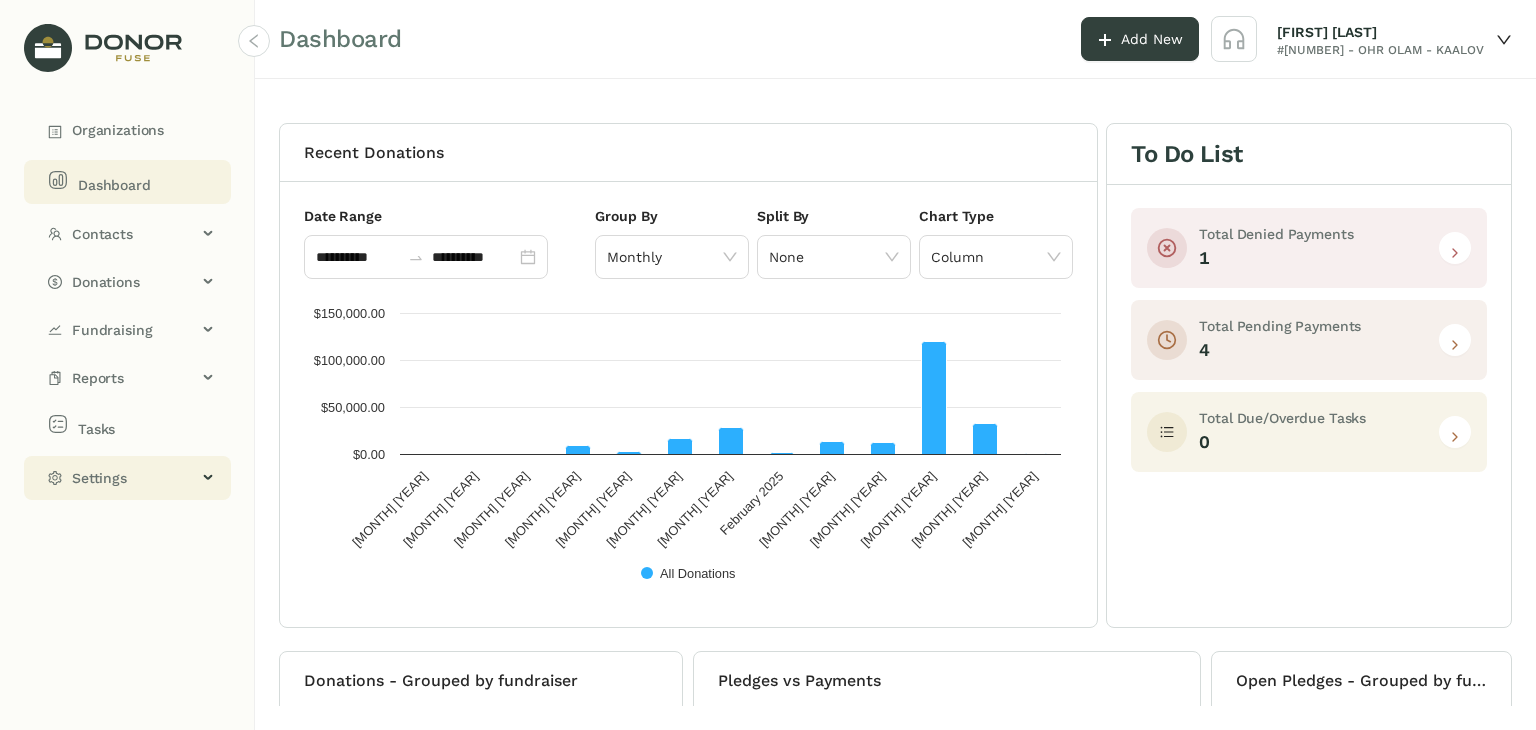 click on "Settings" at bounding box center (134, 478) 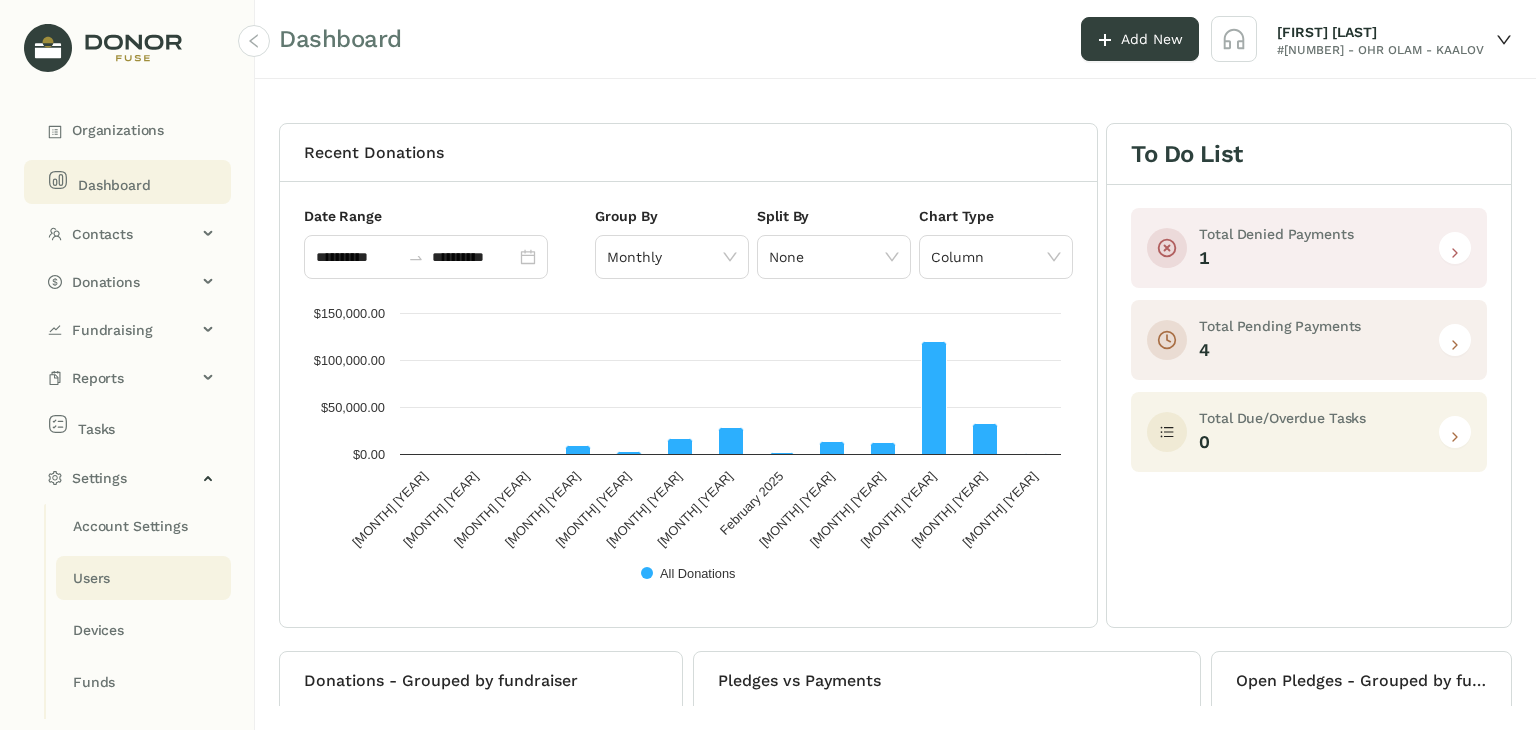click on "Users" at bounding box center [130, 526] 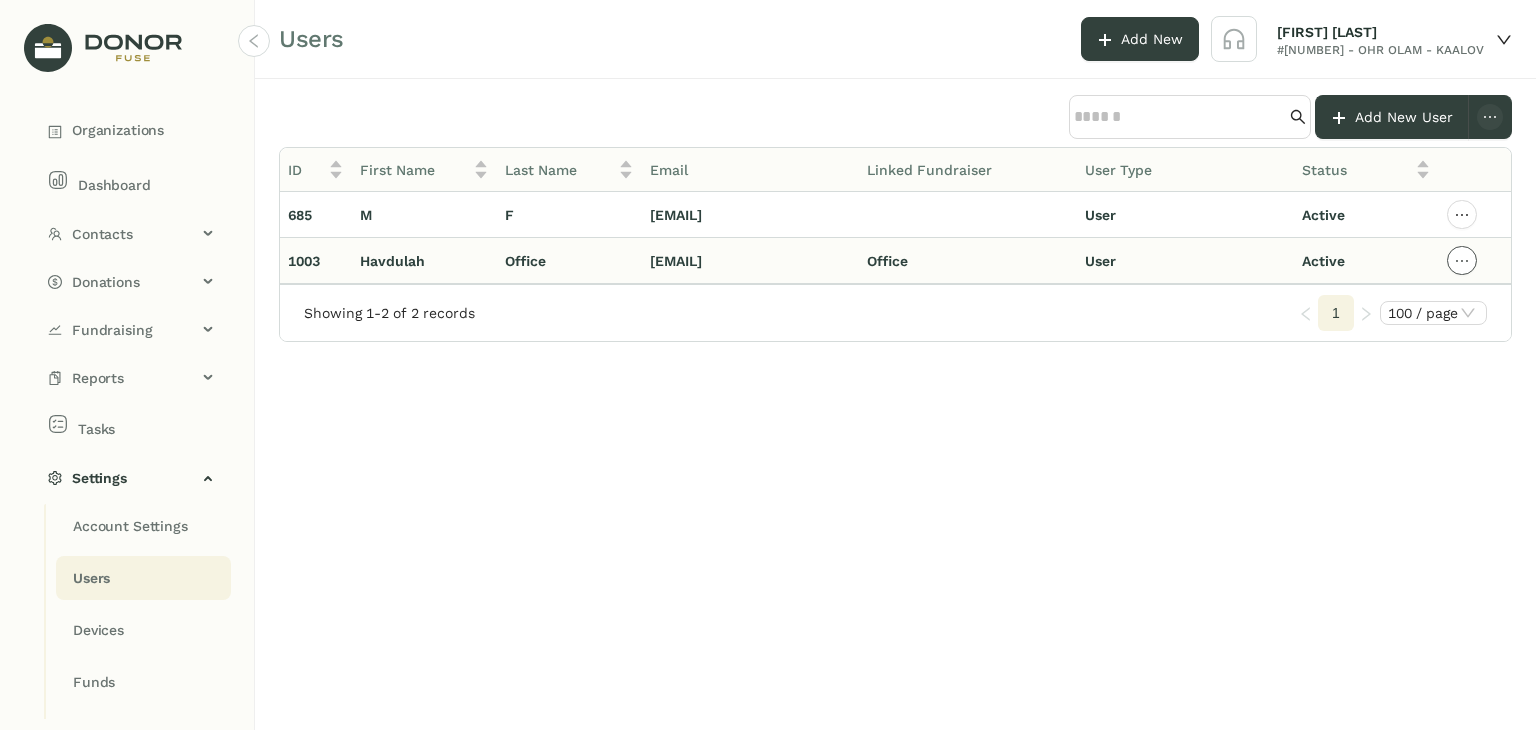 click at bounding box center [1462, 215] 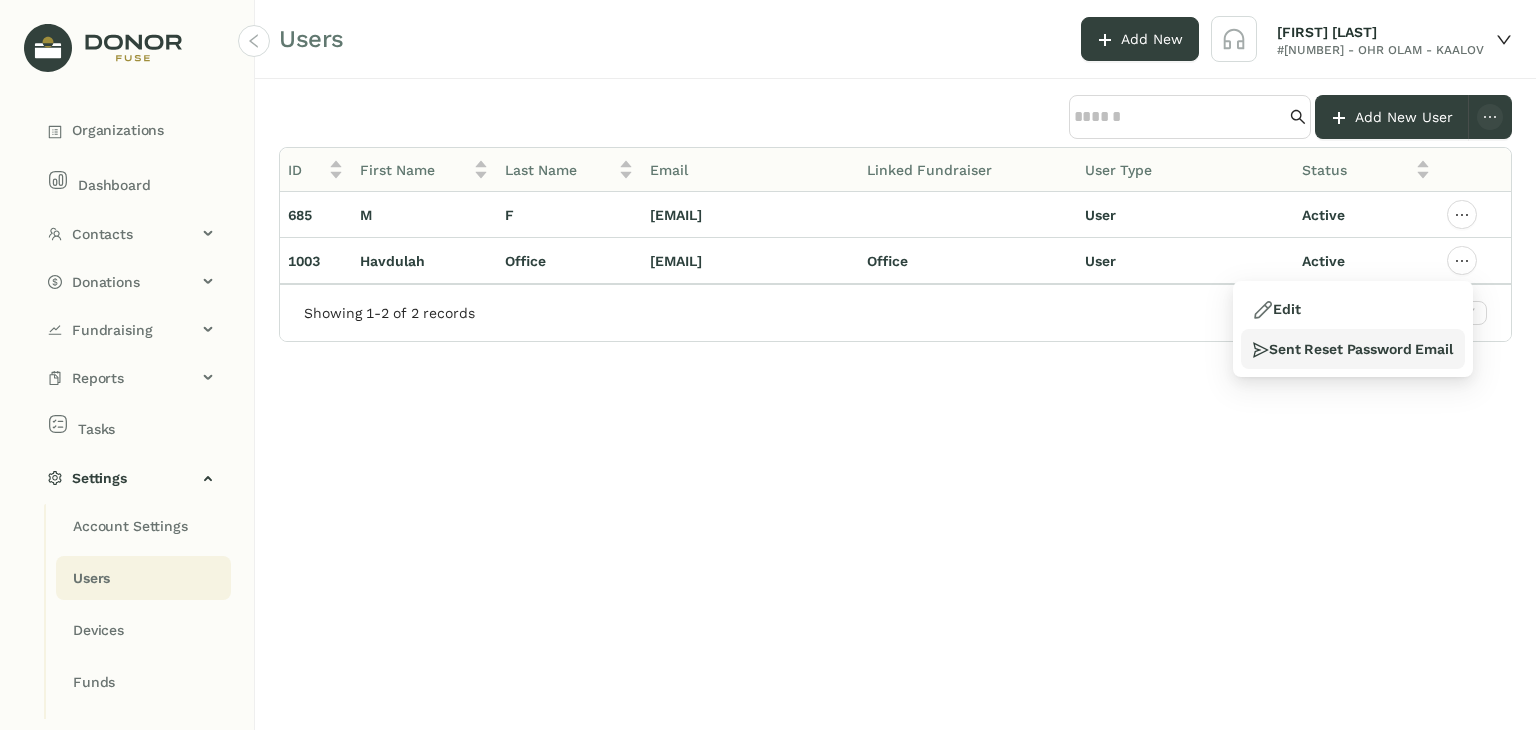 click on "Sent Reset Password Email" at bounding box center [1276, 309] 